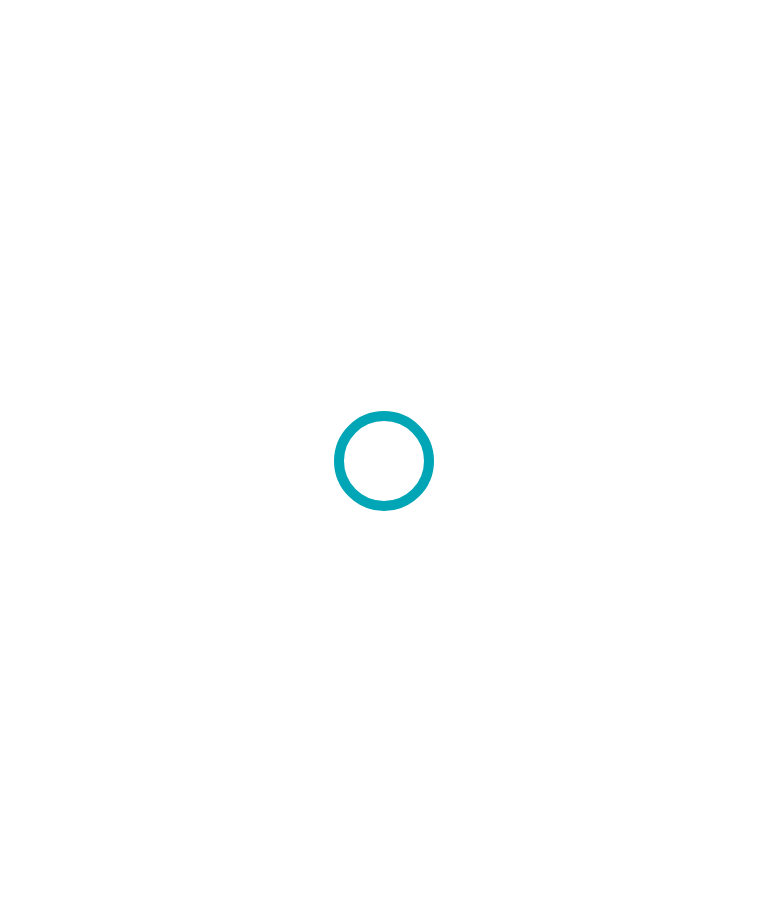 scroll, scrollTop: 0, scrollLeft: 0, axis: both 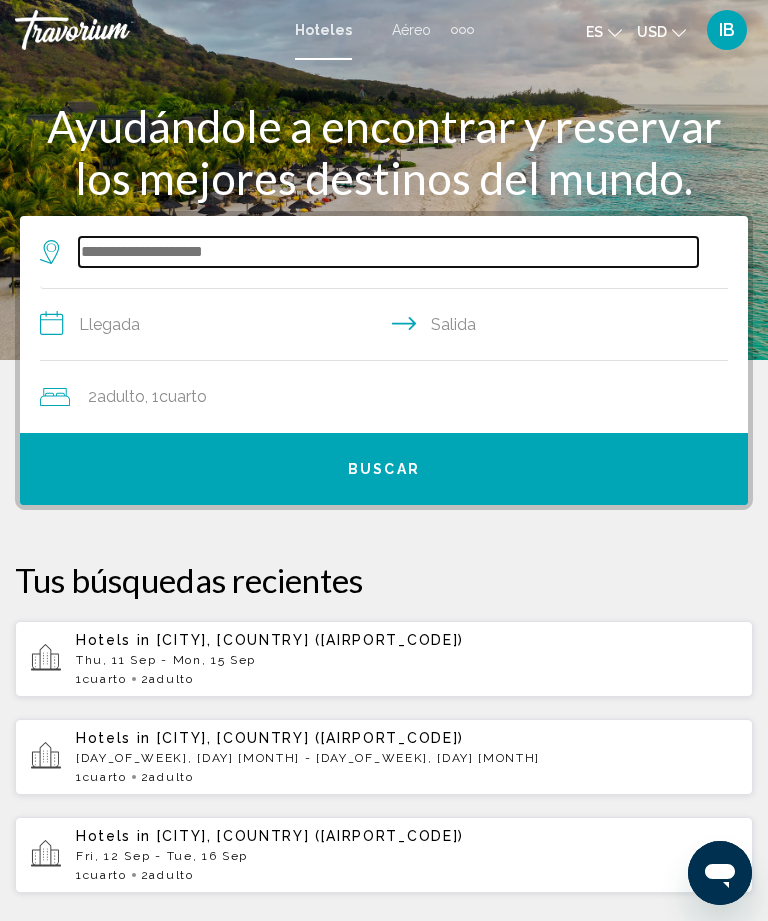 click at bounding box center (388, 252) 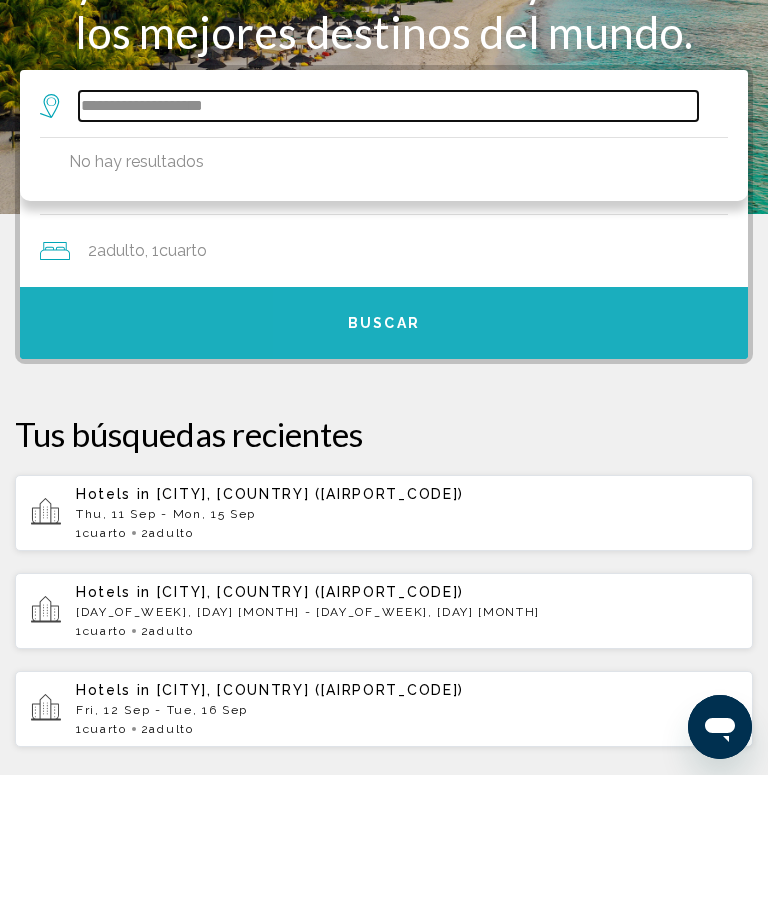 type on "**********" 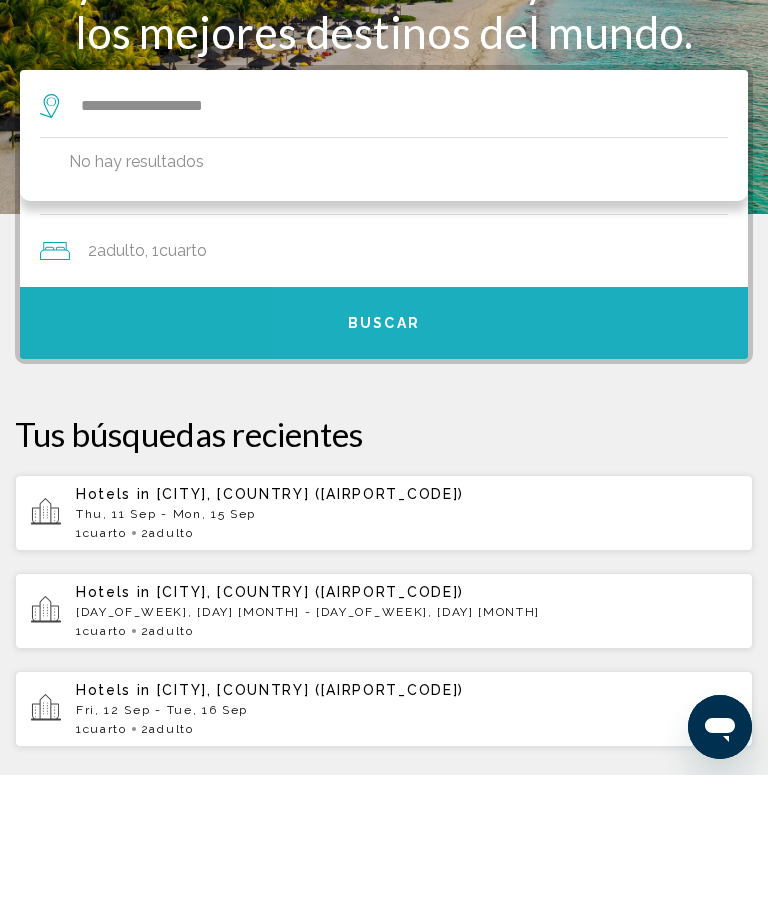 click on "Buscar" at bounding box center [384, 469] 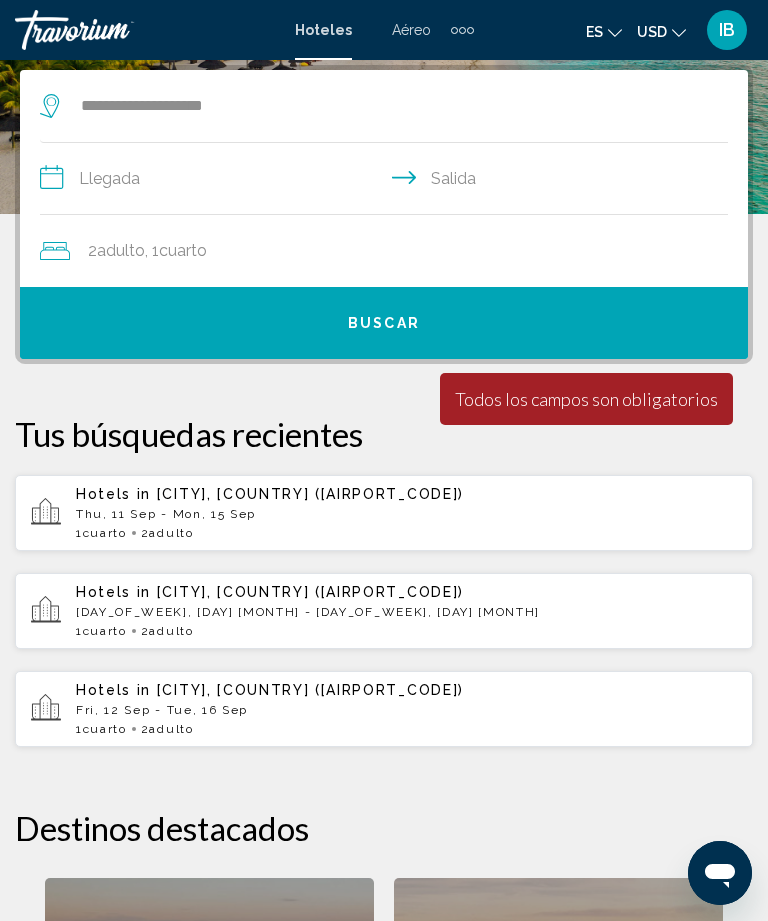 click on "**********" at bounding box center [388, 181] 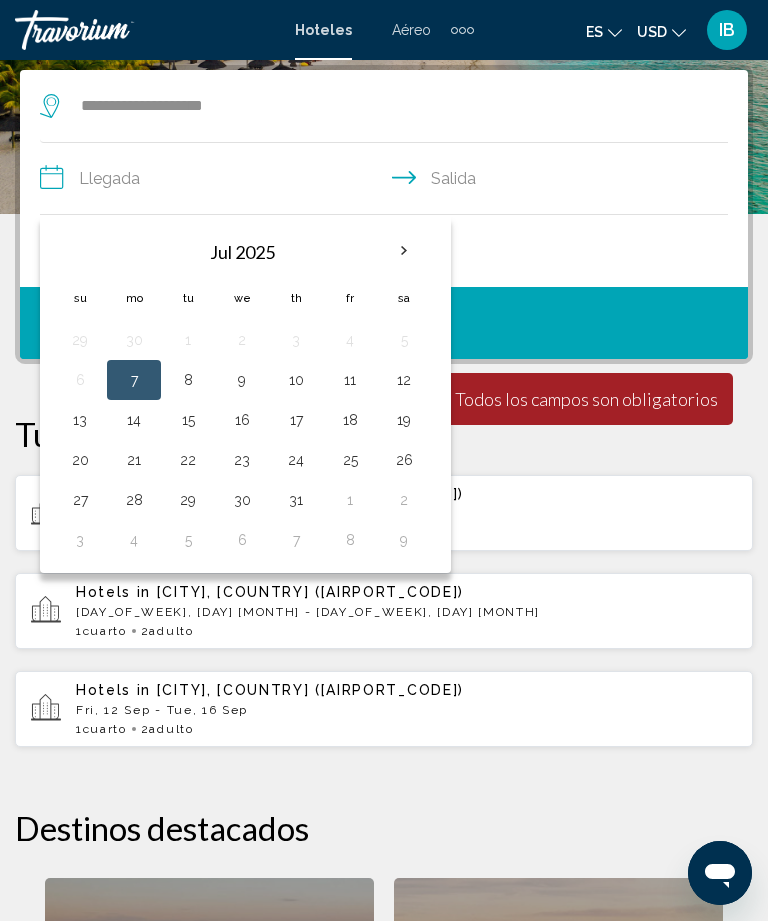 click on "12" at bounding box center [404, 380] 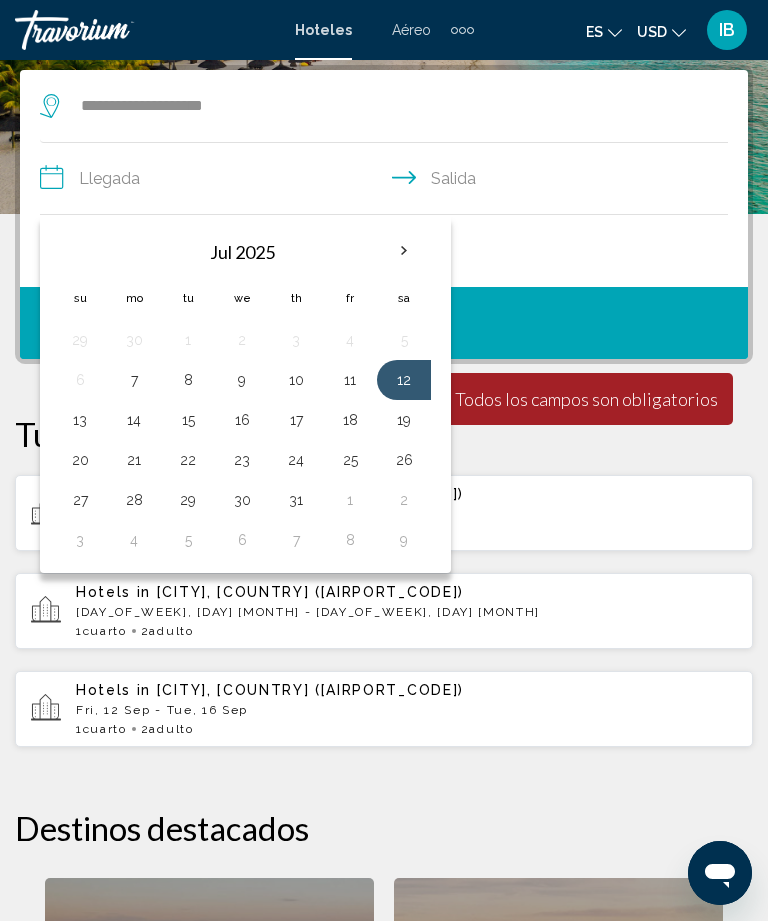 click on "13" at bounding box center [80, 420] 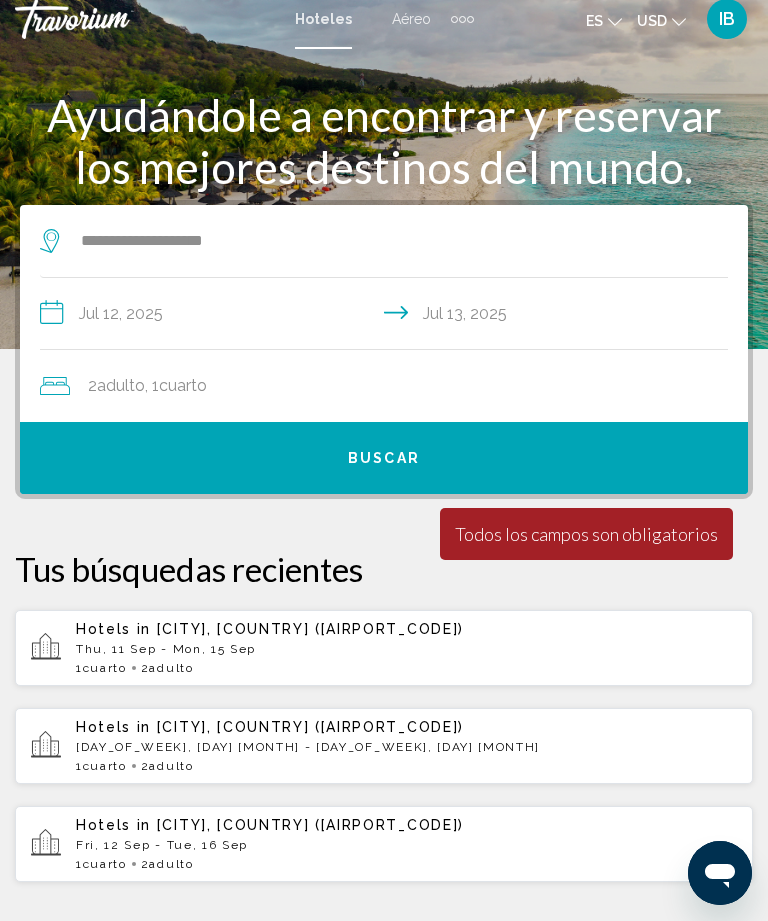 scroll, scrollTop: 9, scrollLeft: 0, axis: vertical 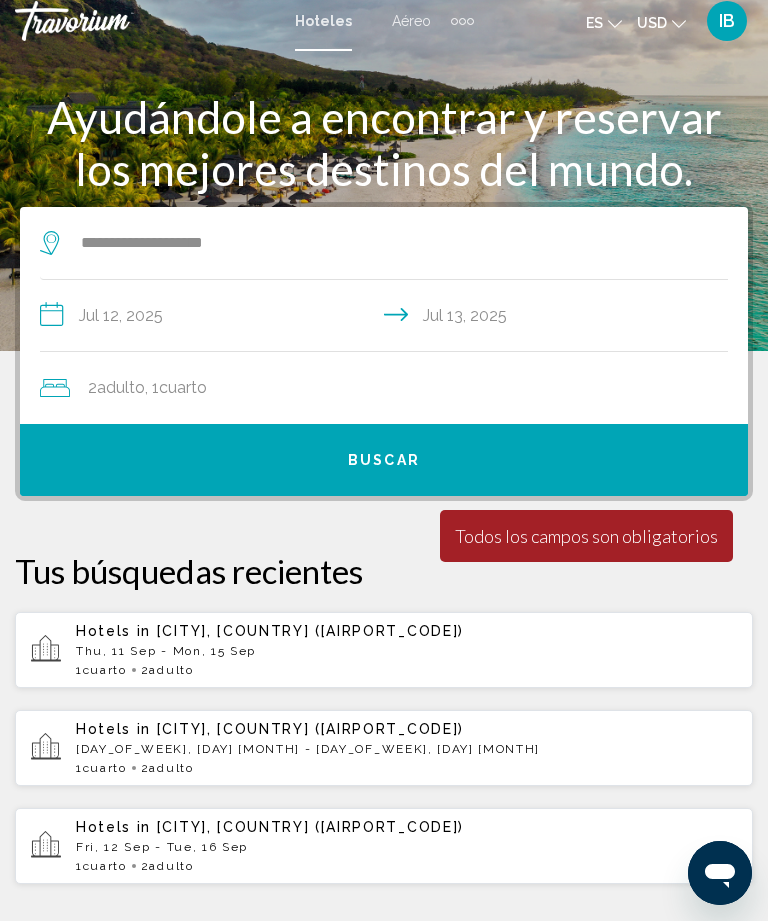 click at bounding box center [55, 388] 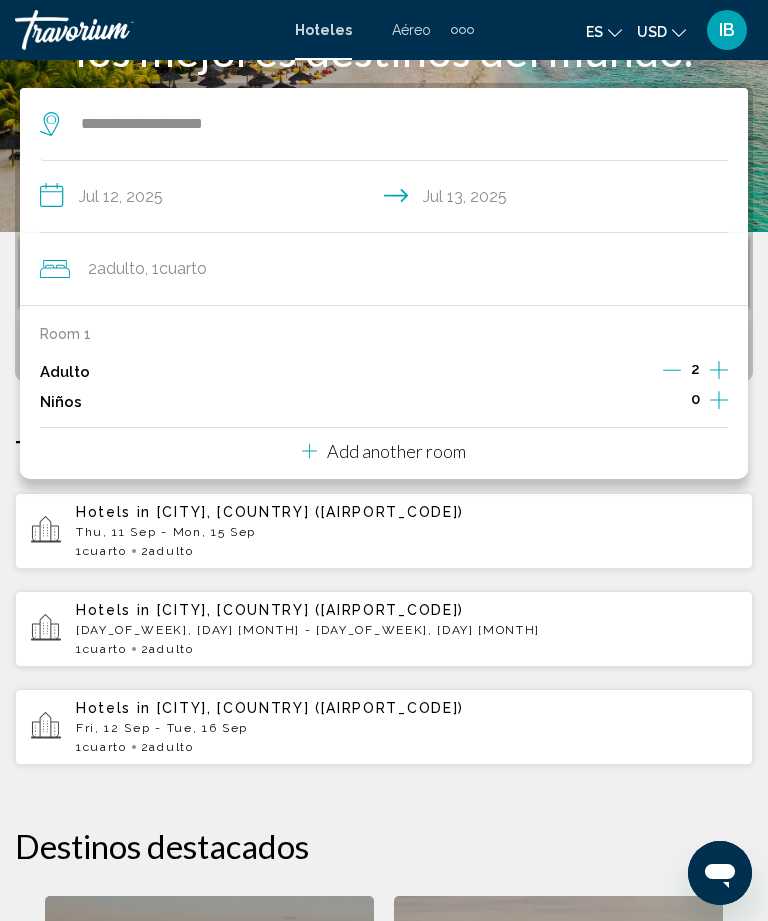 scroll, scrollTop: 146, scrollLeft: 0, axis: vertical 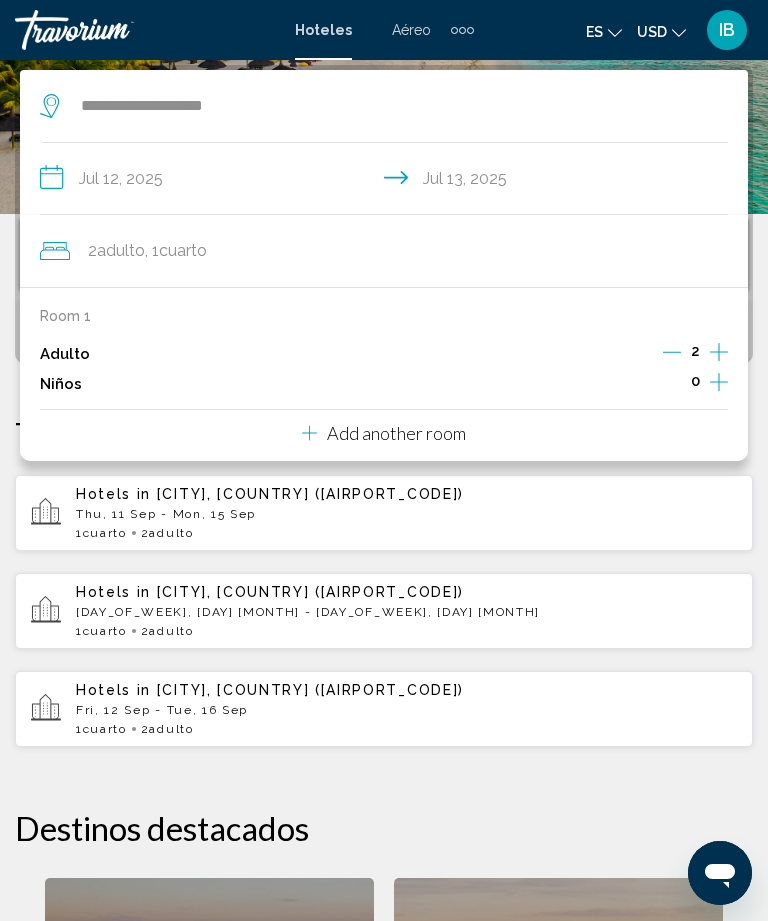 click on "**********" at bounding box center (384, 697) 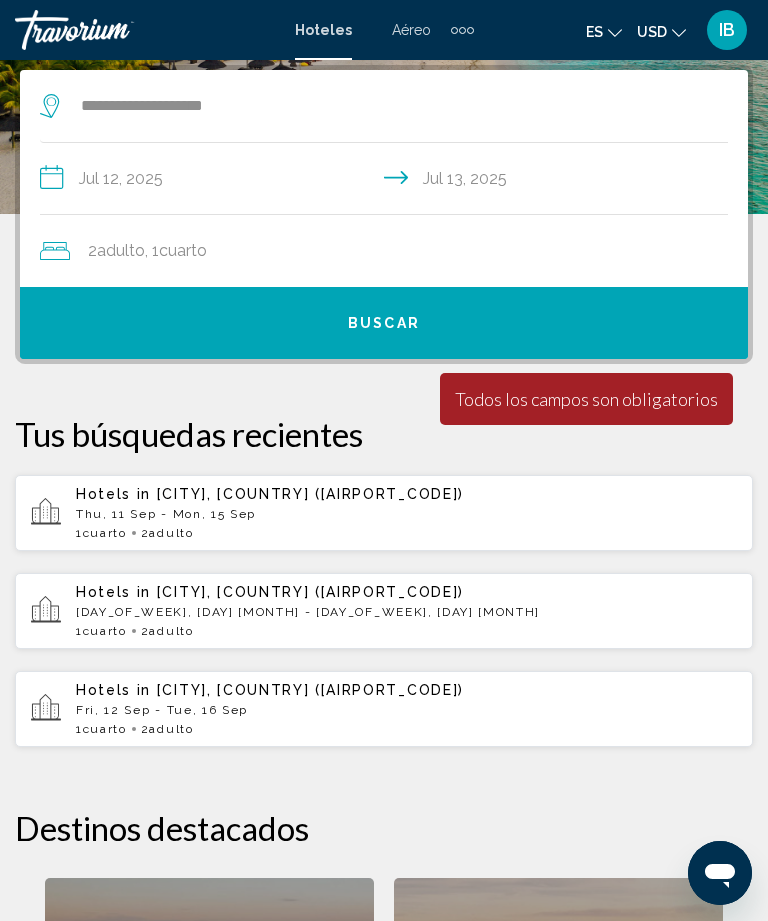 click on "Buscar" at bounding box center (384, 323) 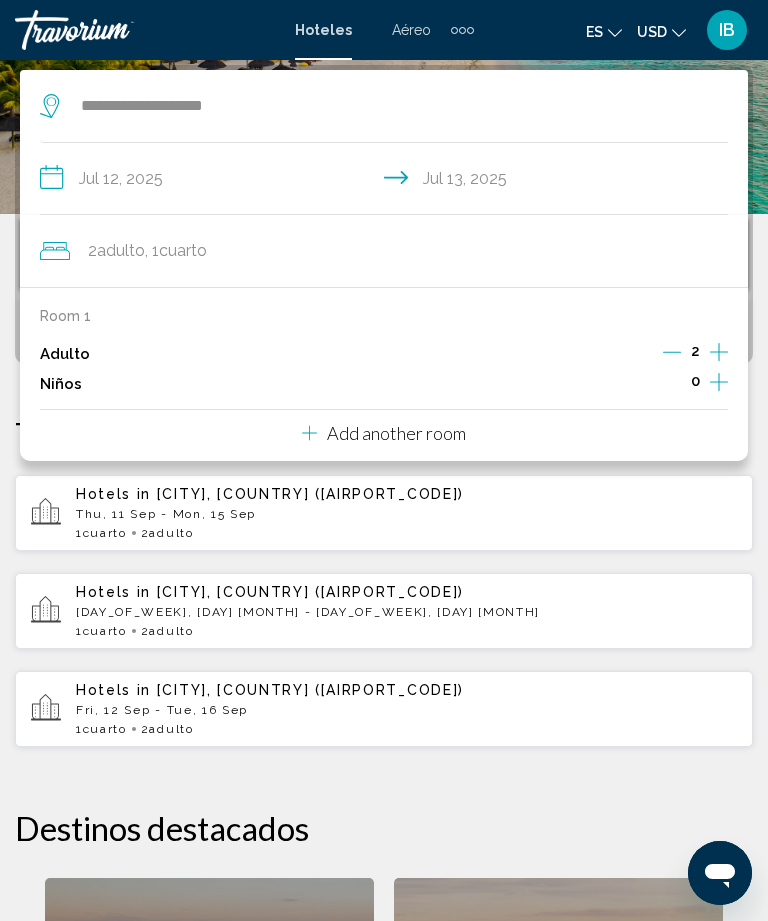 click at bounding box center [719, 352] 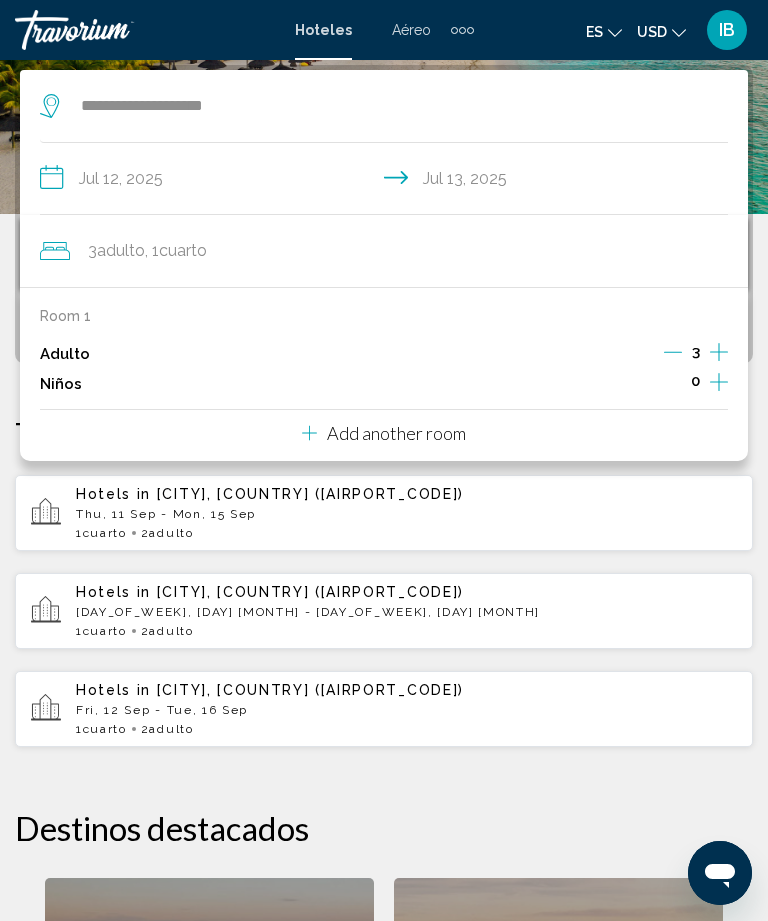 click at bounding box center [719, 352] 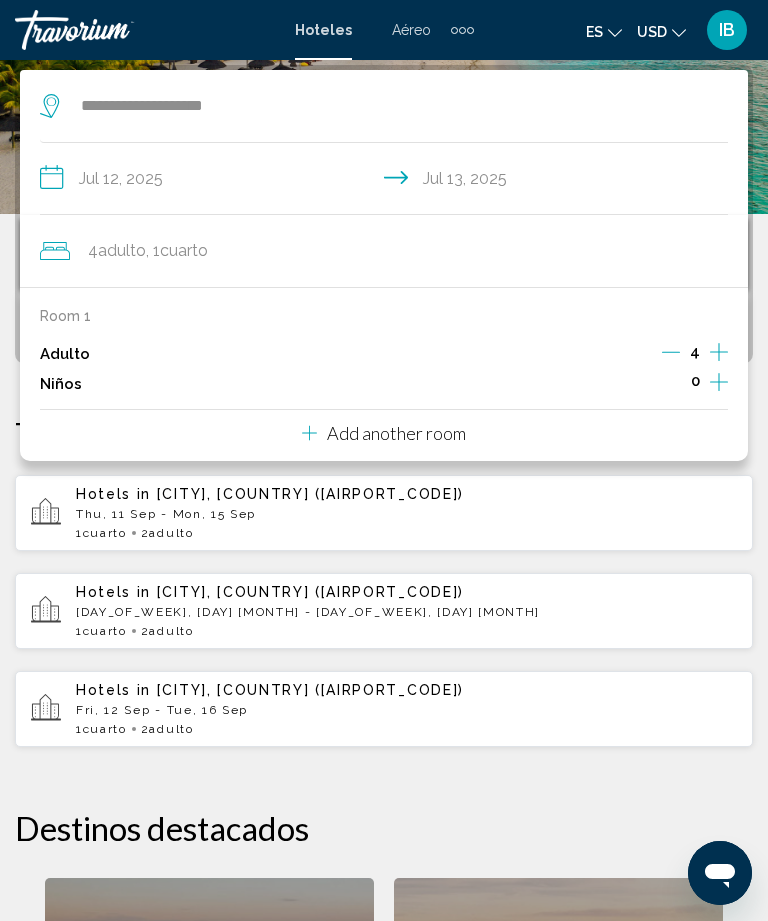 click on "1  Cuarto habitaciones 2  Adulto Adulto" at bounding box center (406, 533) 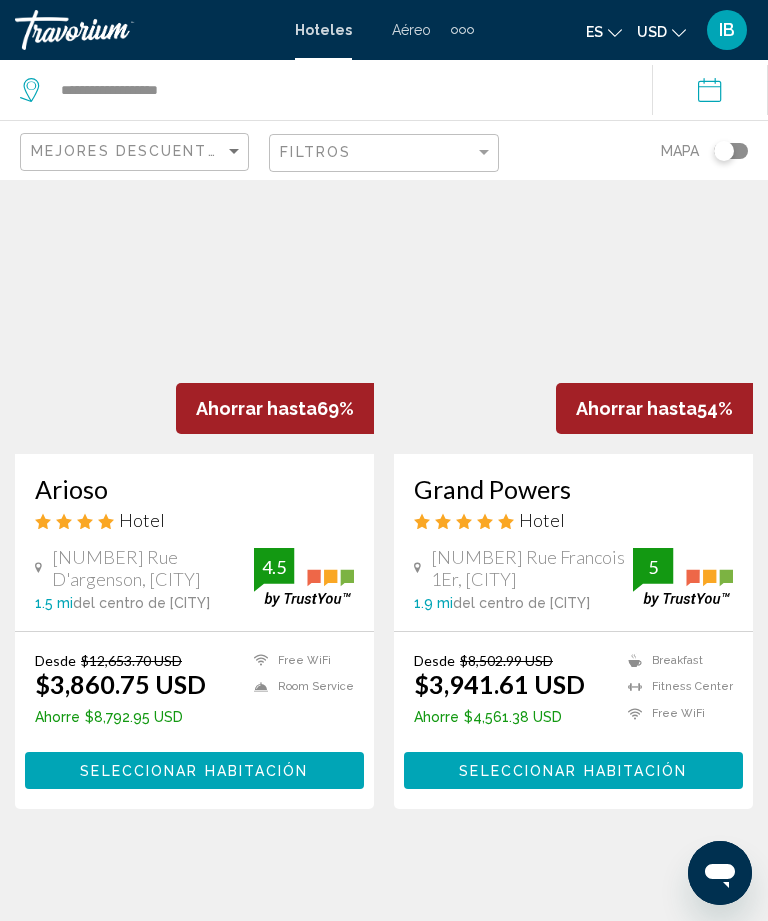 scroll, scrollTop: 0, scrollLeft: 0, axis: both 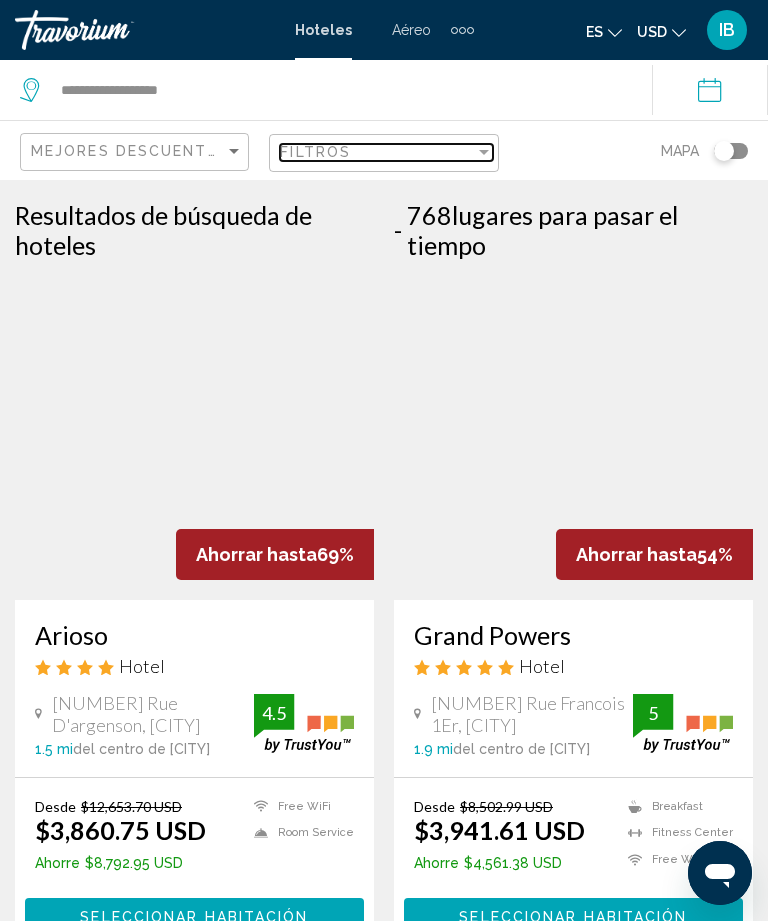 click at bounding box center [484, 152] 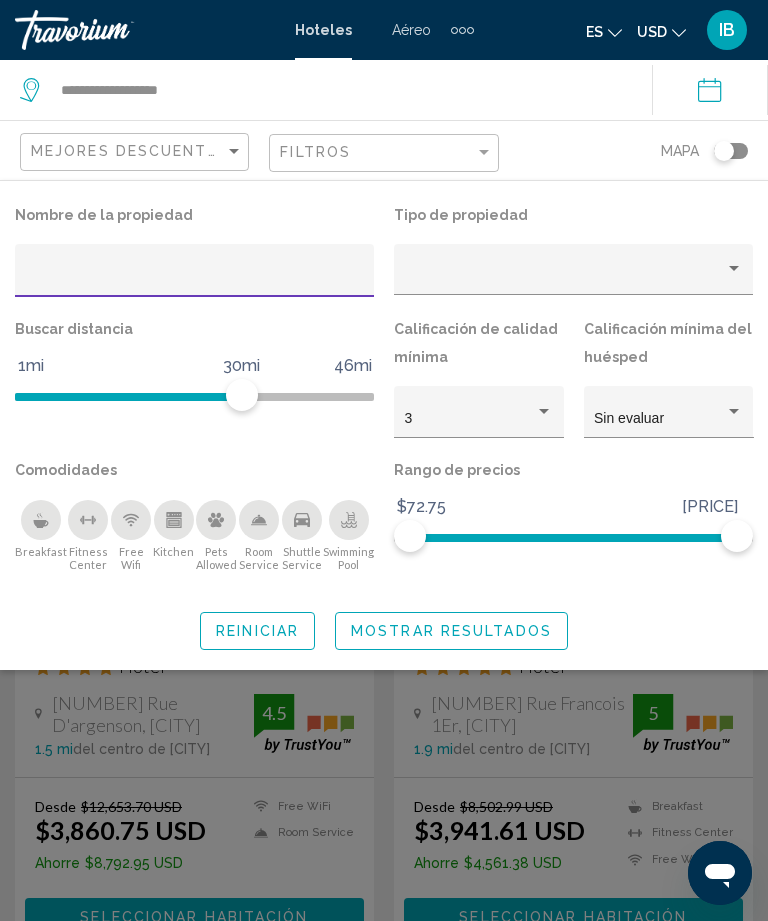 click at bounding box center (195, 277) 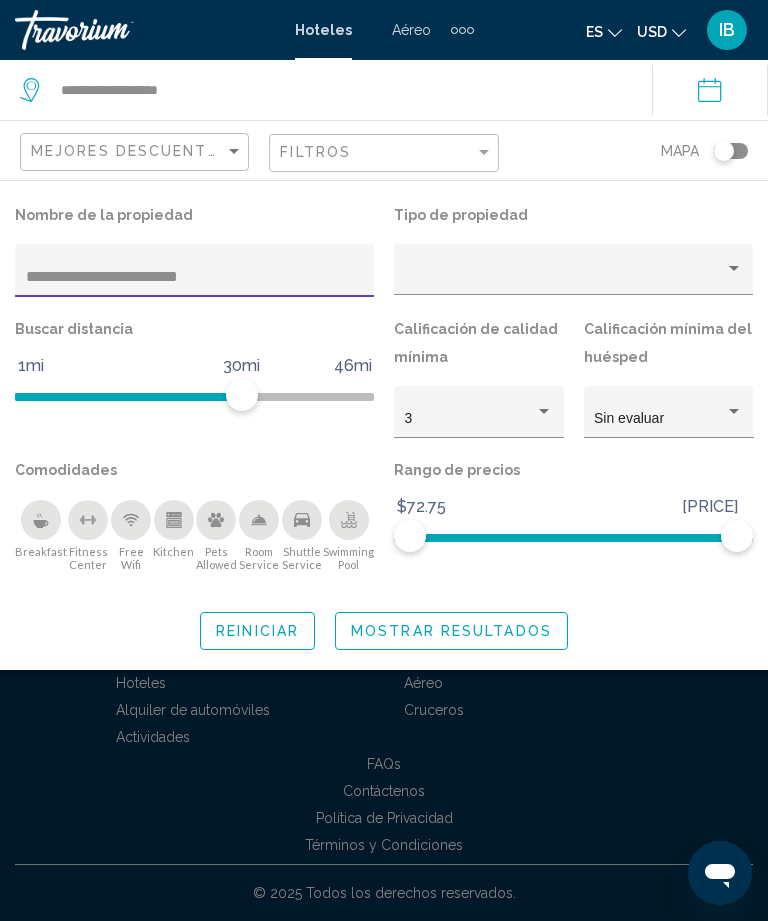 type on "**********" 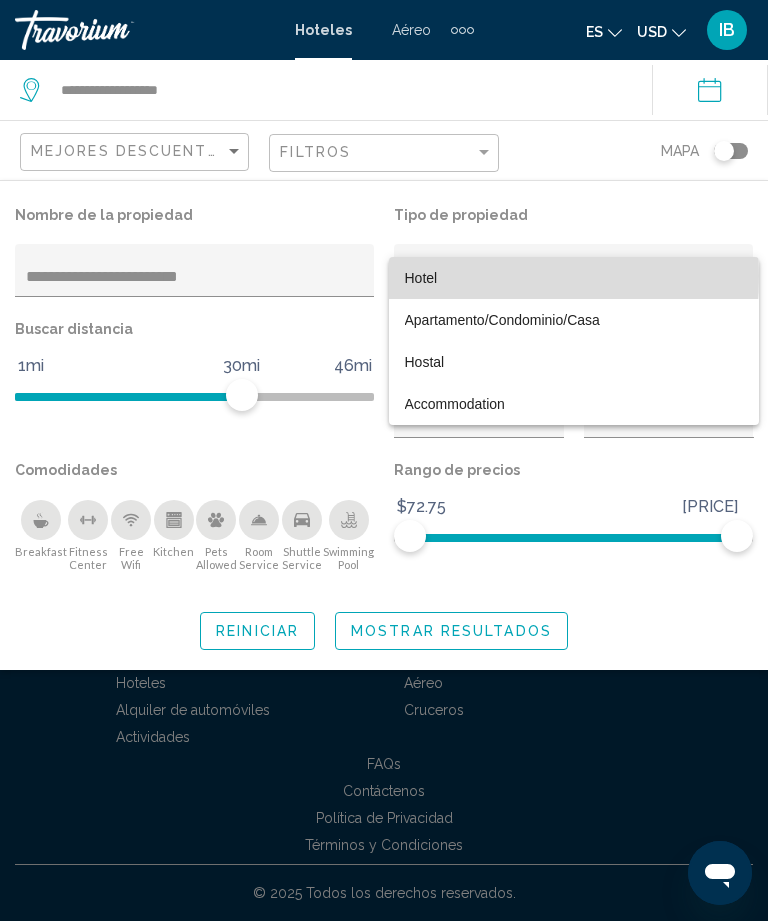 click on "Hotel" at bounding box center (421, 278) 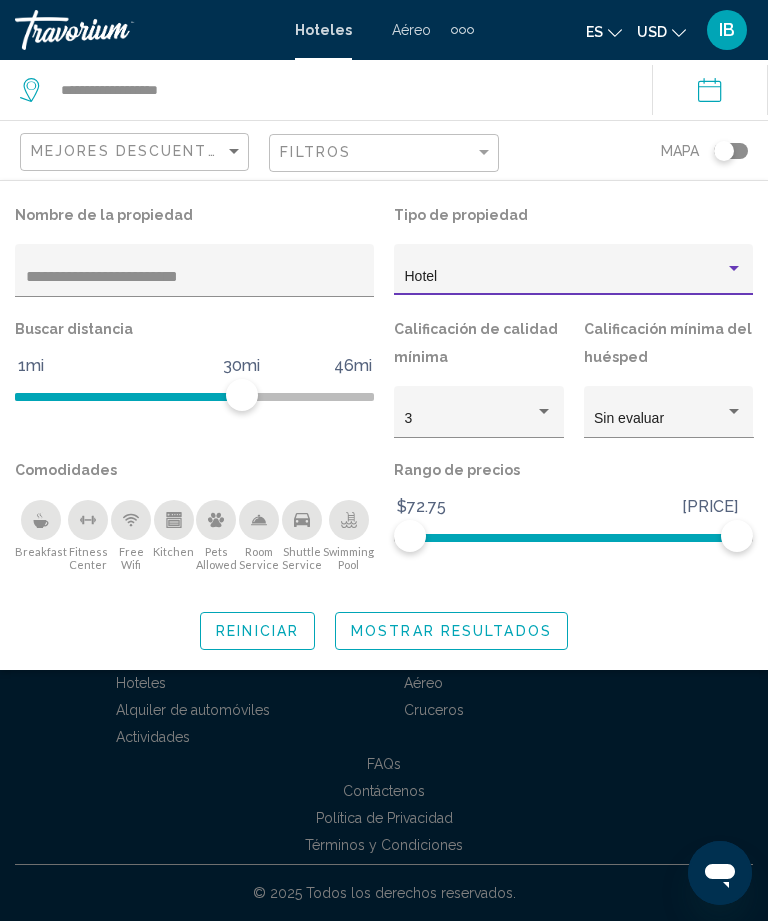 click at bounding box center [734, 411] 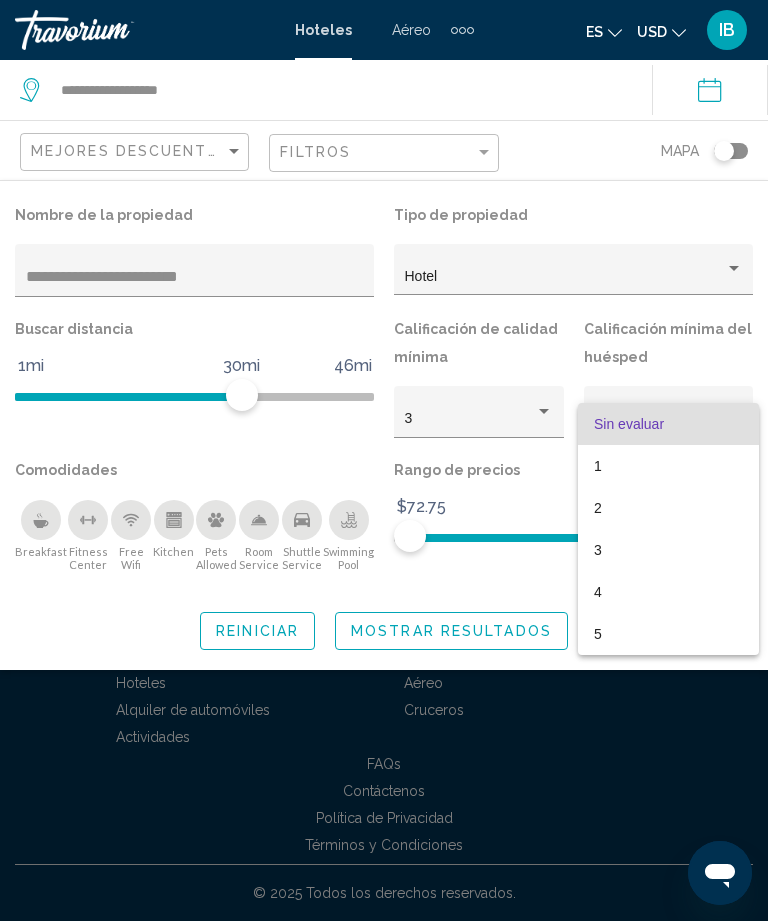 click at bounding box center (384, 460) 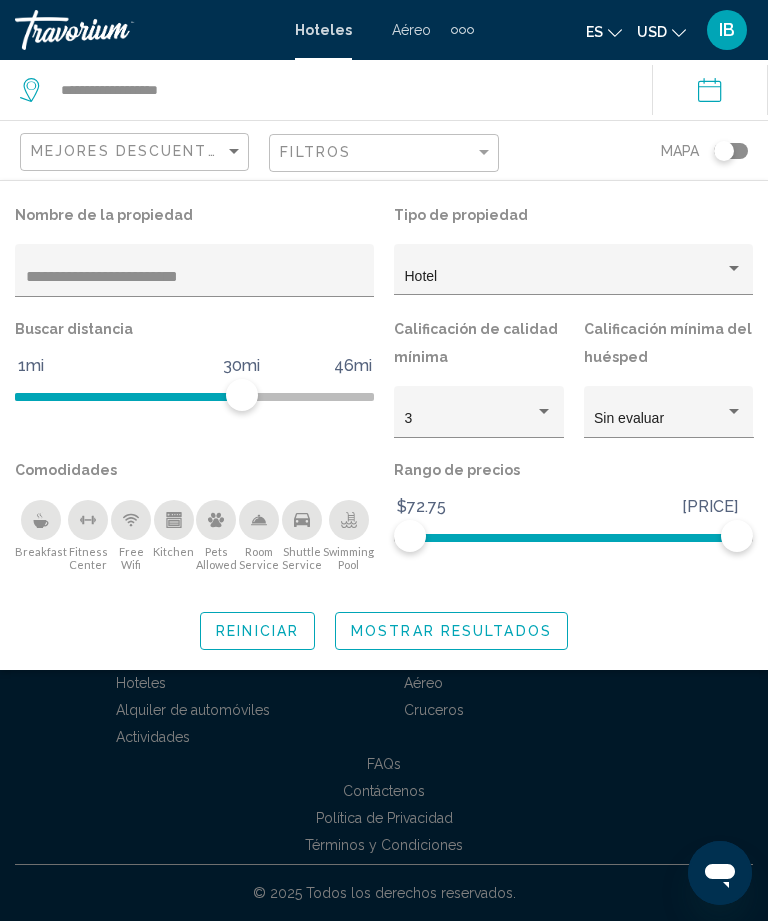 click on "Mostrar resultados" at bounding box center (451, 632) 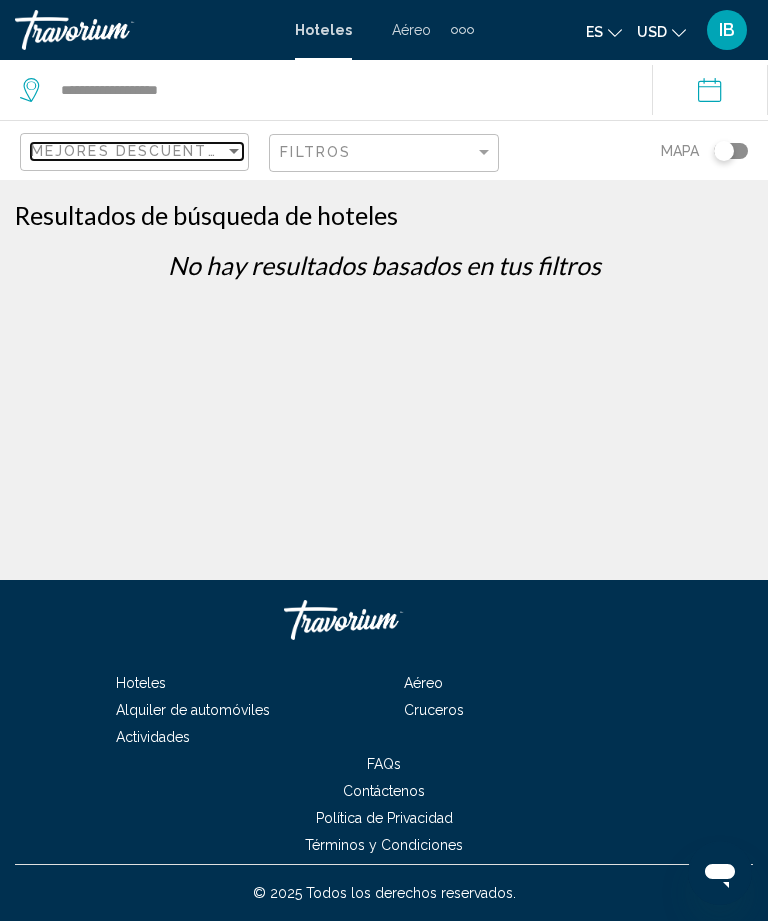 click at bounding box center [234, 151] 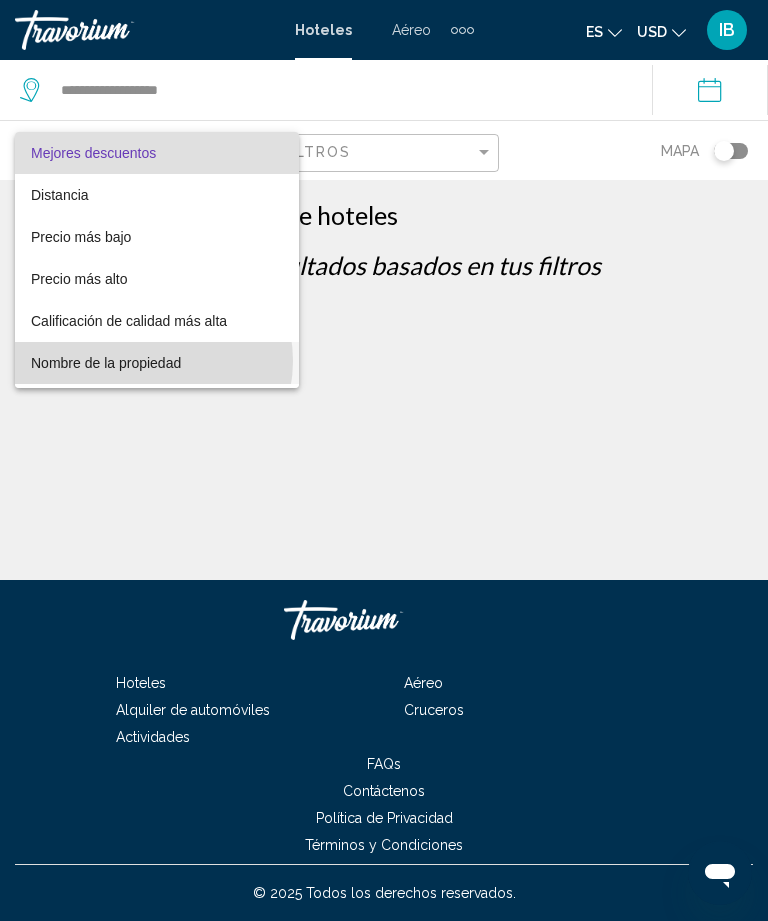click on "Nombre de la propiedad" at bounding box center [106, 363] 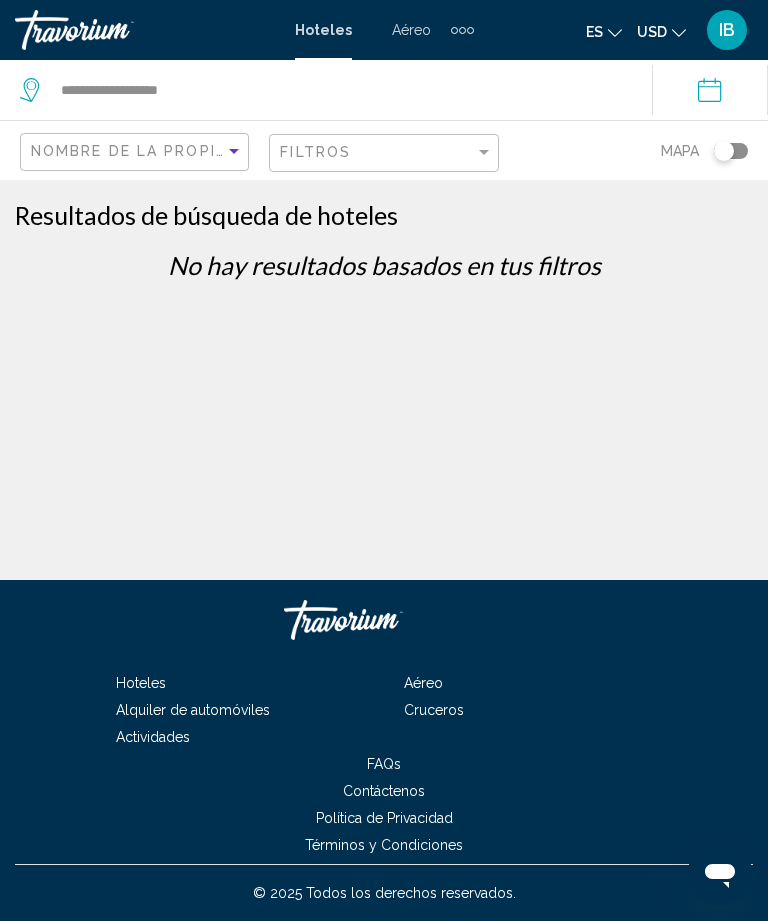click on "**********" at bounding box center (714, 93) 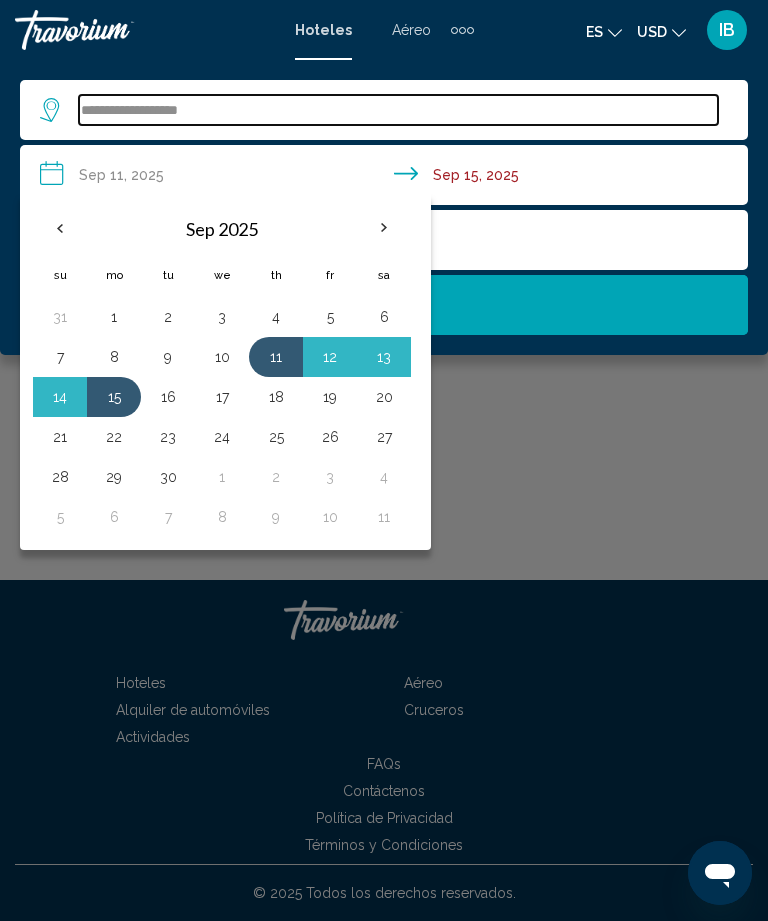 click on "**********" at bounding box center [398, 110] 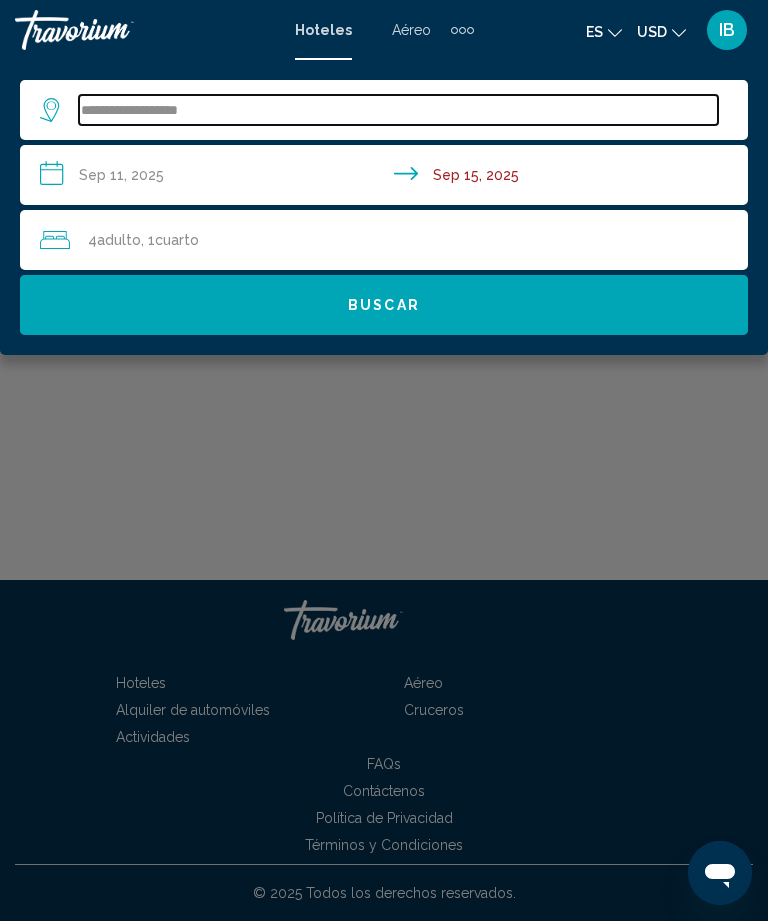 click on "**********" at bounding box center [398, 110] 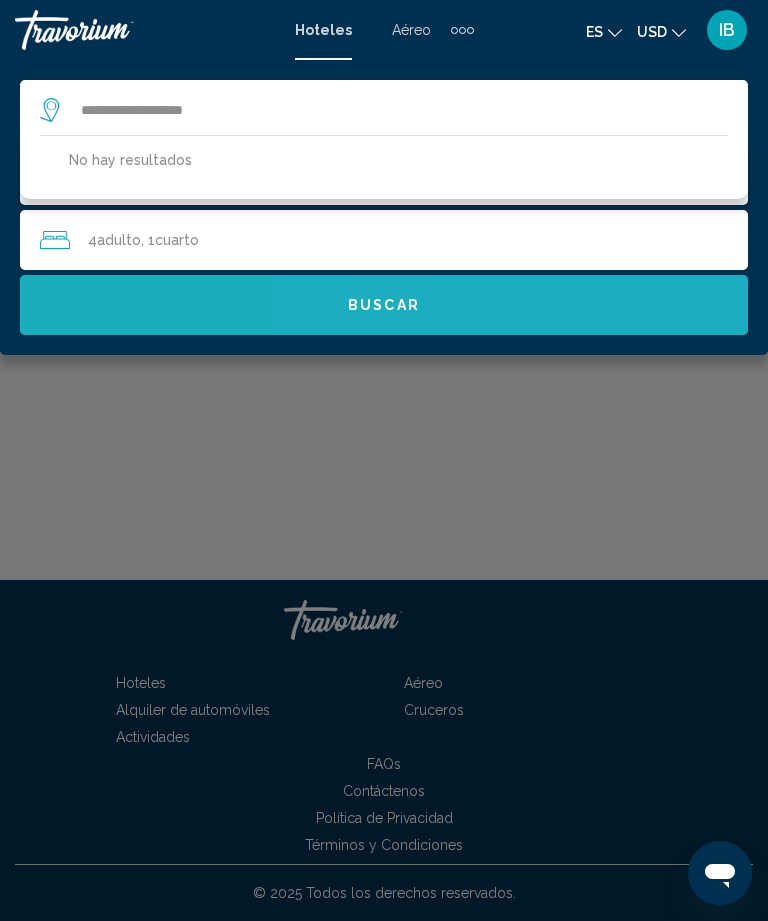 click on "Buscar" at bounding box center (384, 305) 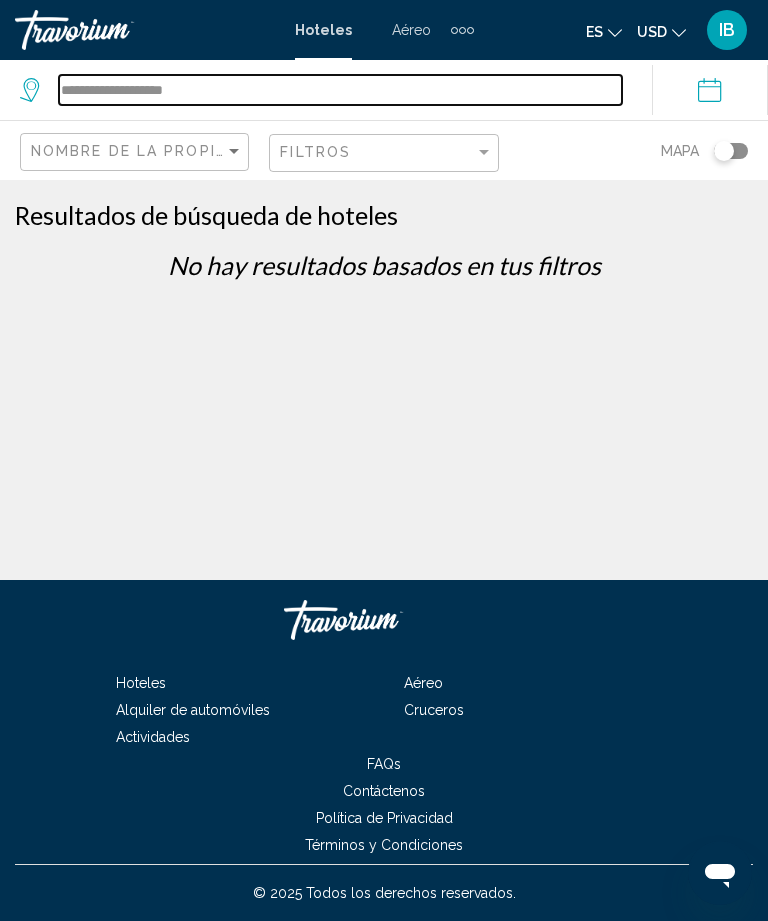 click on "**********" at bounding box center (340, 90) 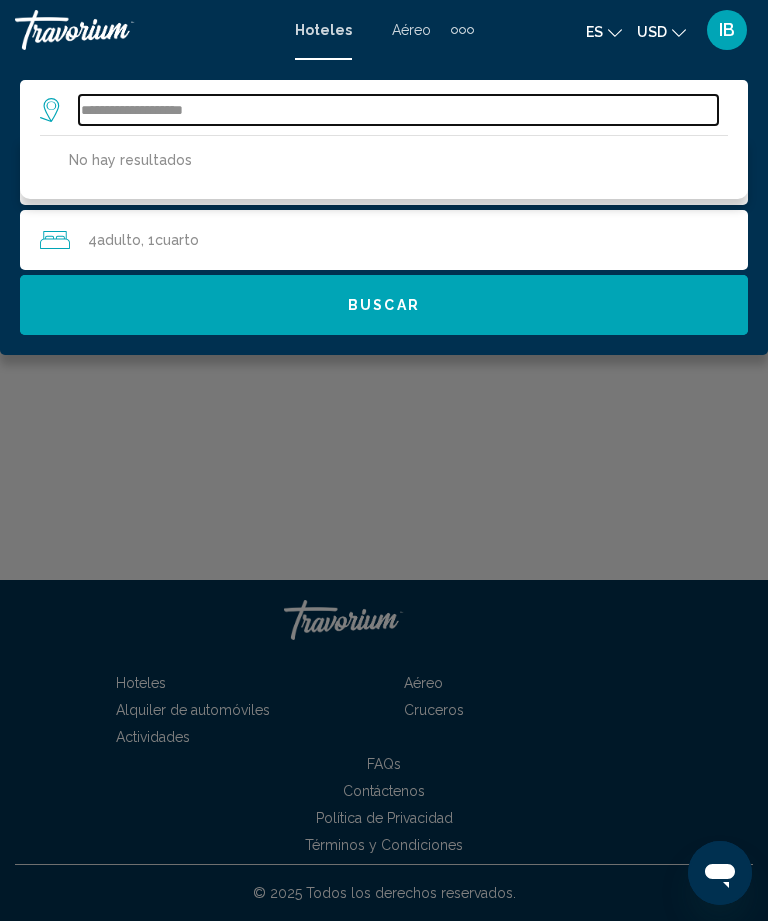 type on "**********" 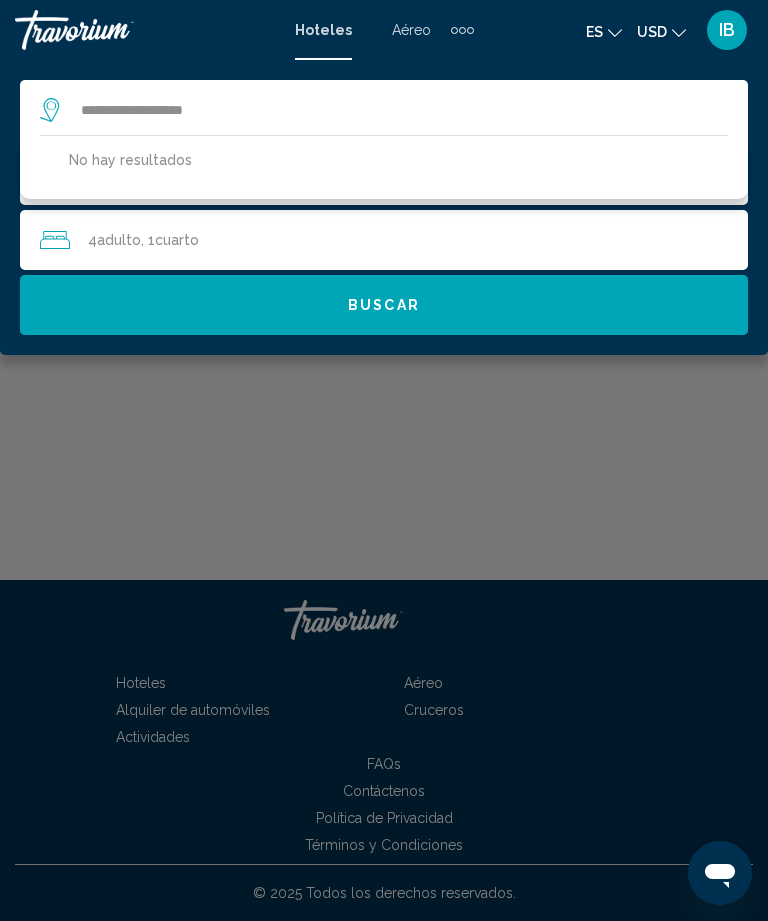click on "Buscar" at bounding box center (384, 305) 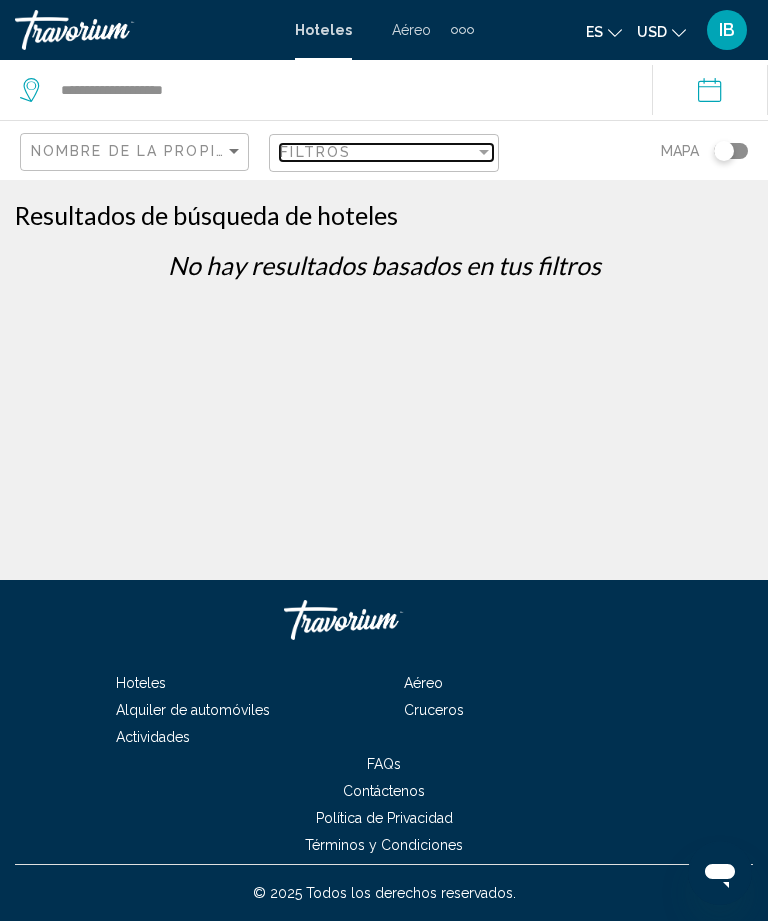 click at bounding box center [484, 152] 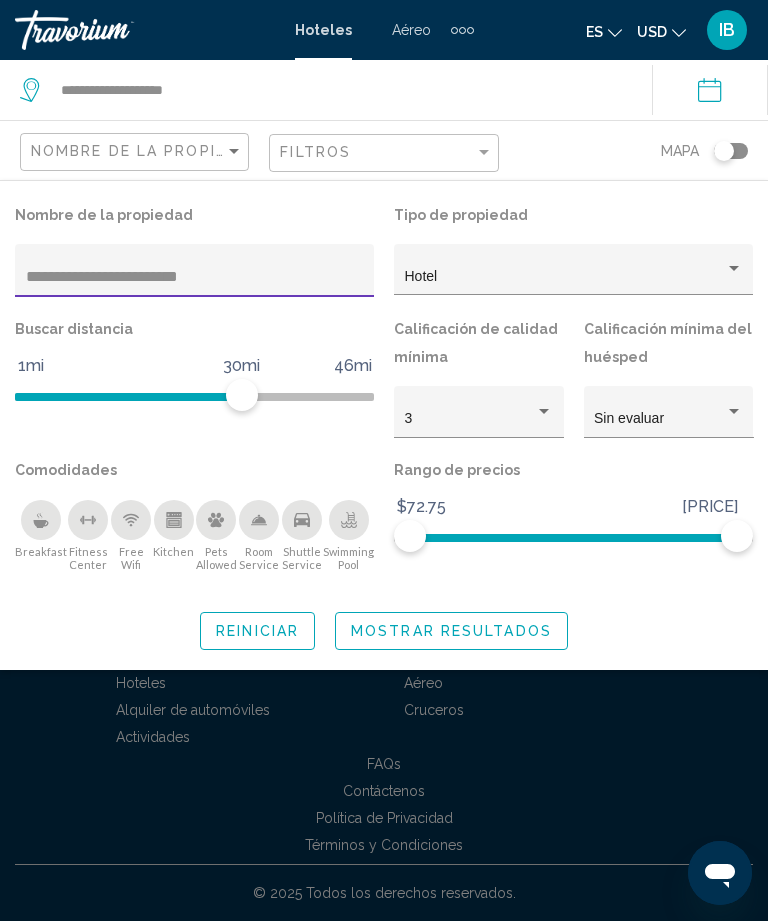 click on "**********" at bounding box center (195, 277) 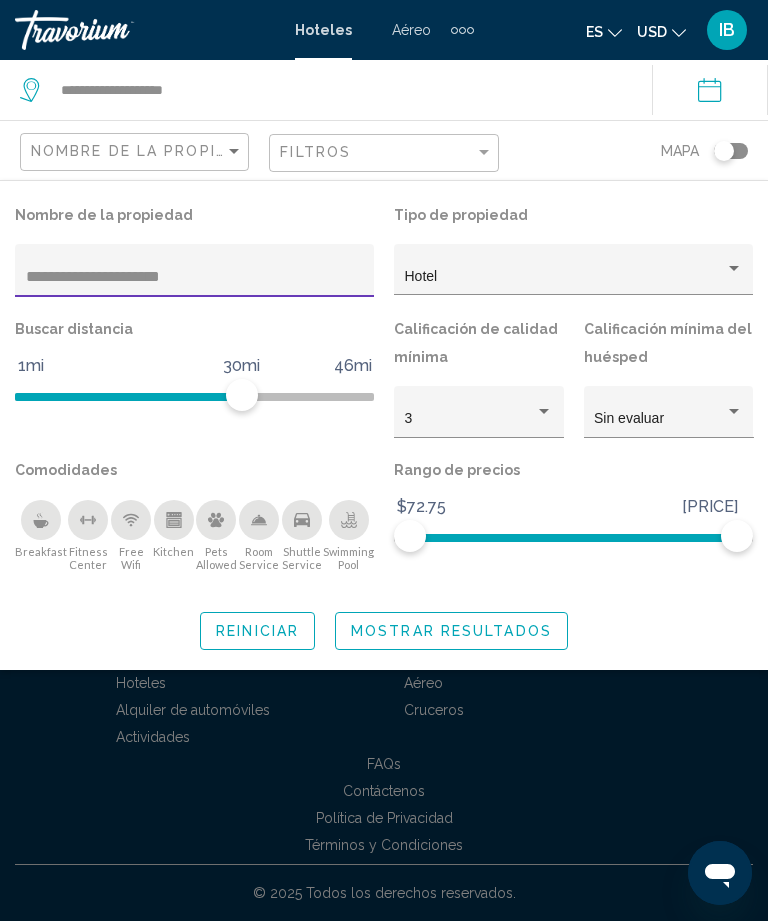 click on "Hotel" at bounding box center (565, 277) 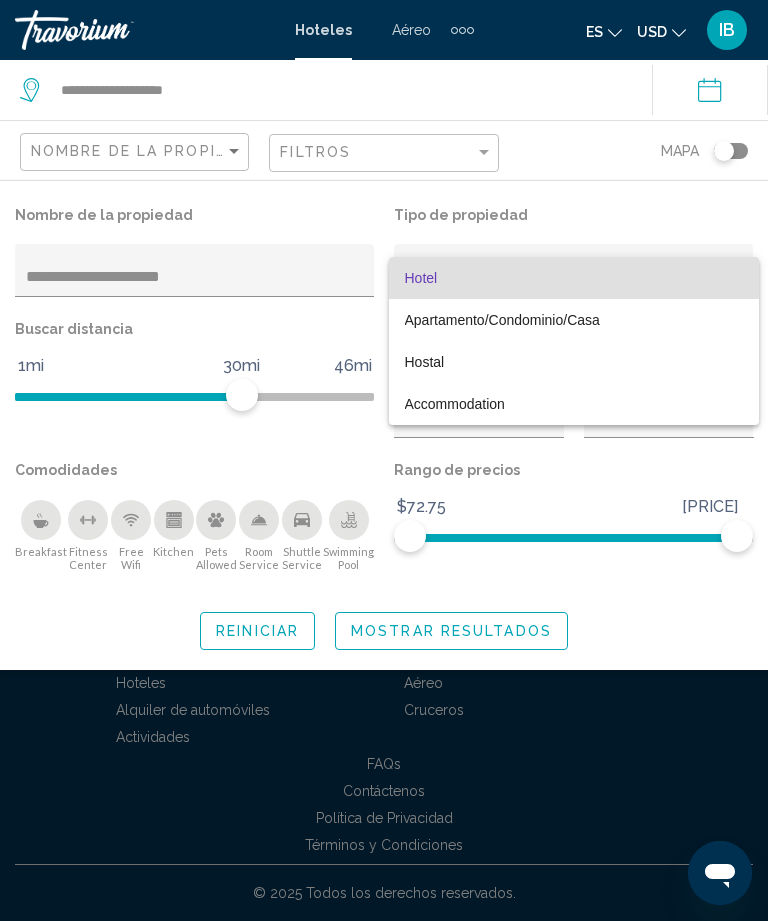 click at bounding box center [384, 460] 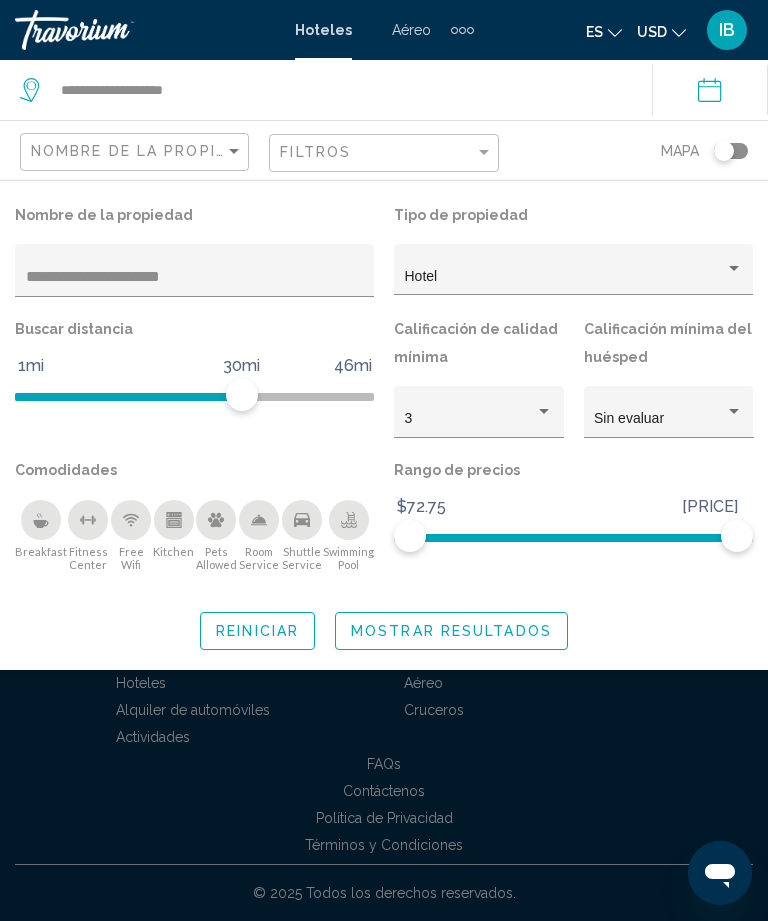 click on "**********" at bounding box center [195, 277] 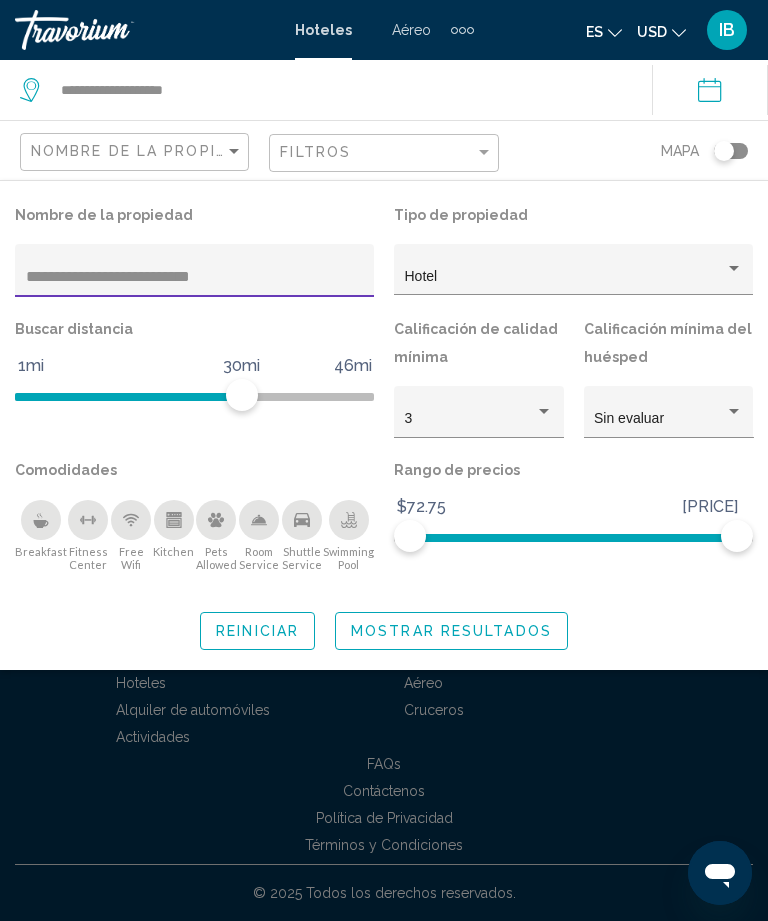 type on "**********" 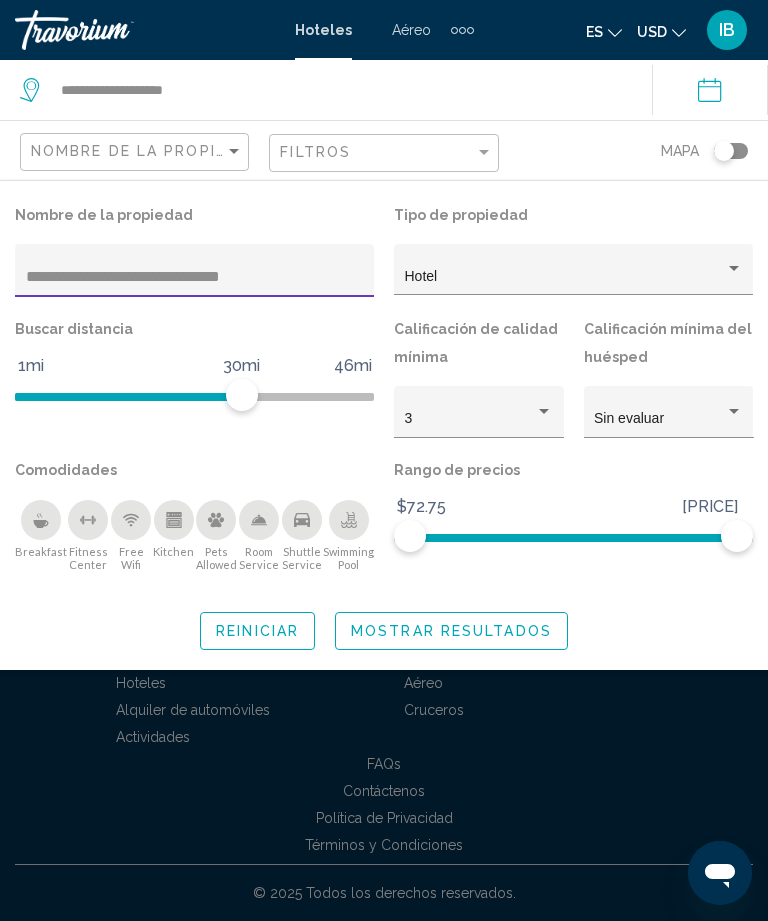 click on "**********" at bounding box center (714, 93) 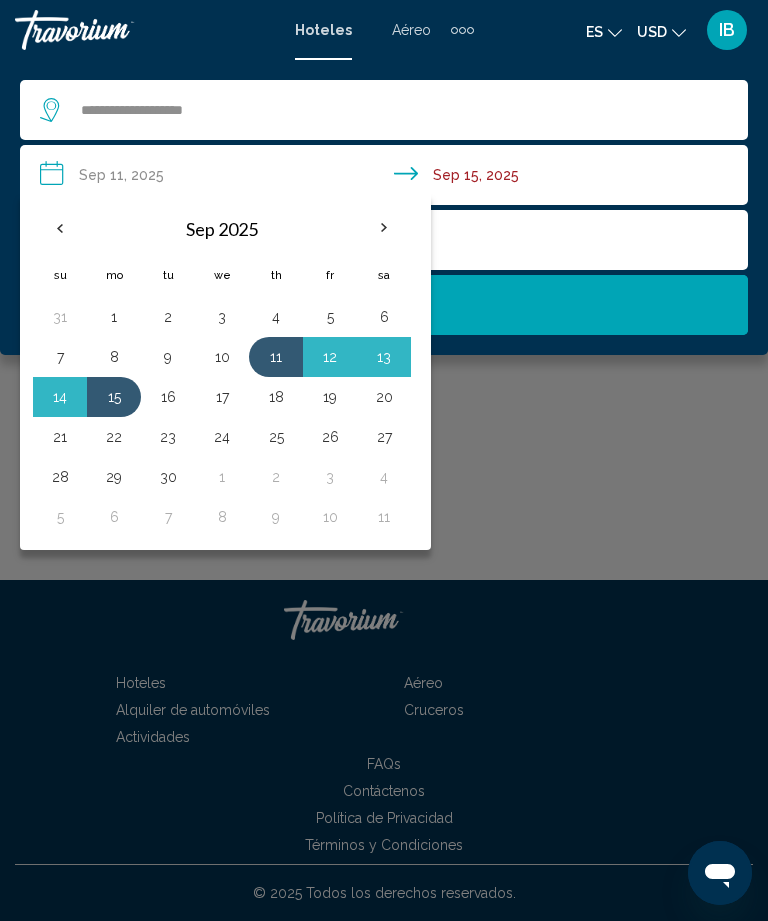 click at bounding box center [60, 228] 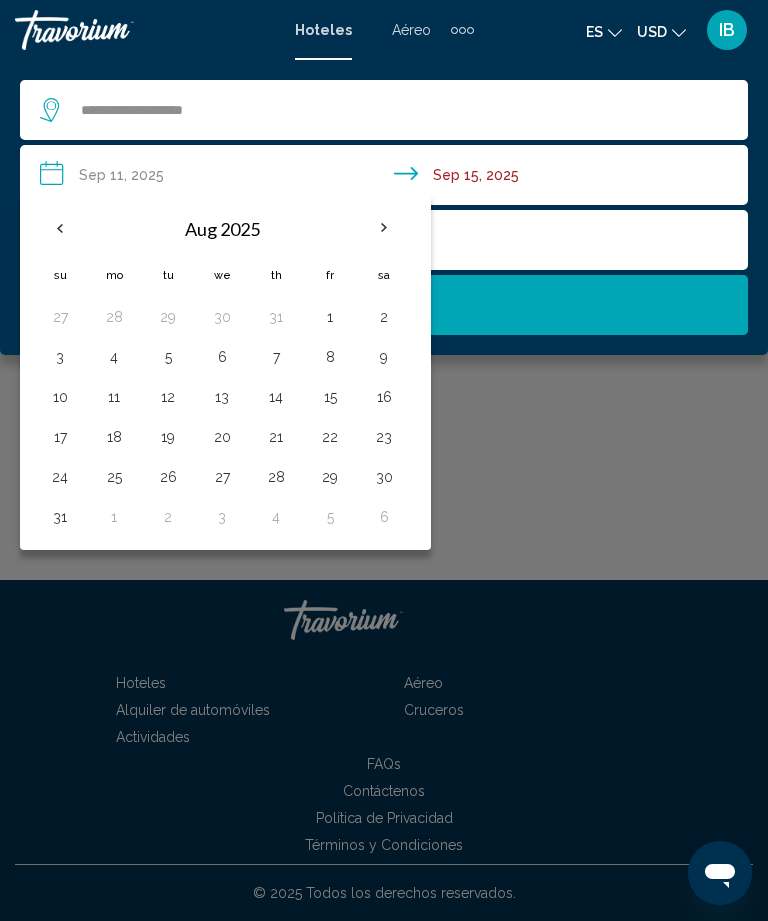 click at bounding box center (60, 228) 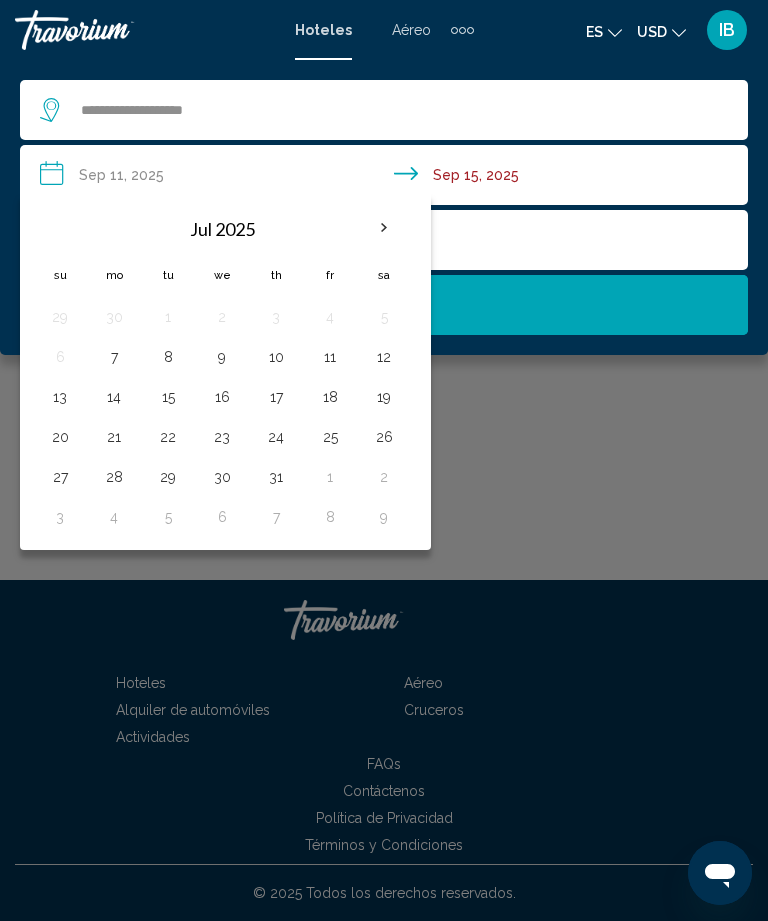 click on "12" at bounding box center (384, 357) 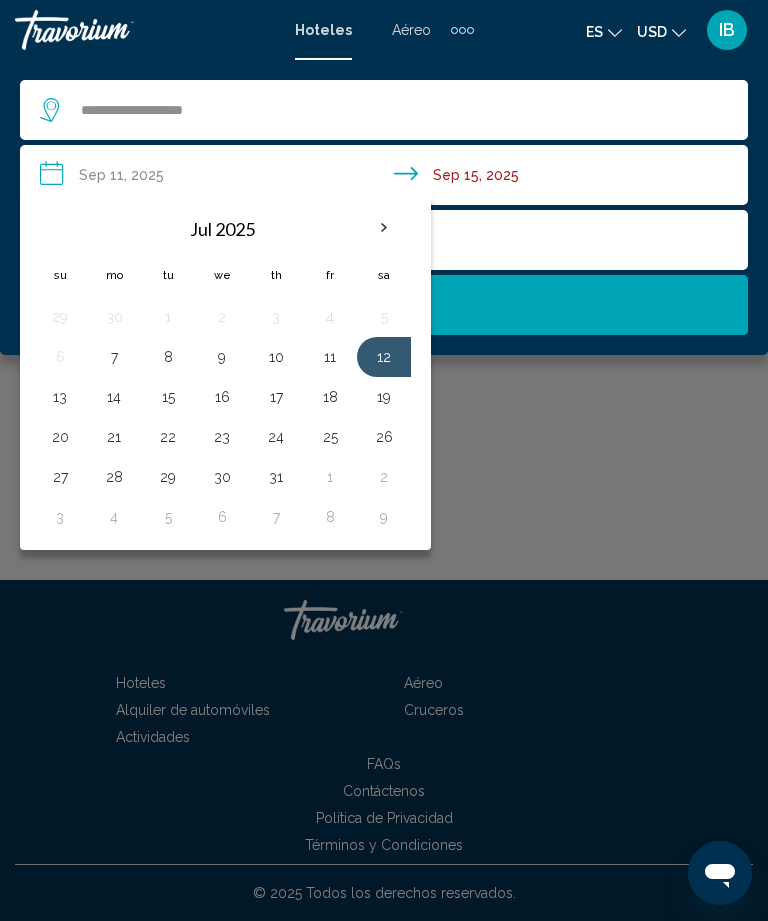 click on "13" at bounding box center (60, 397) 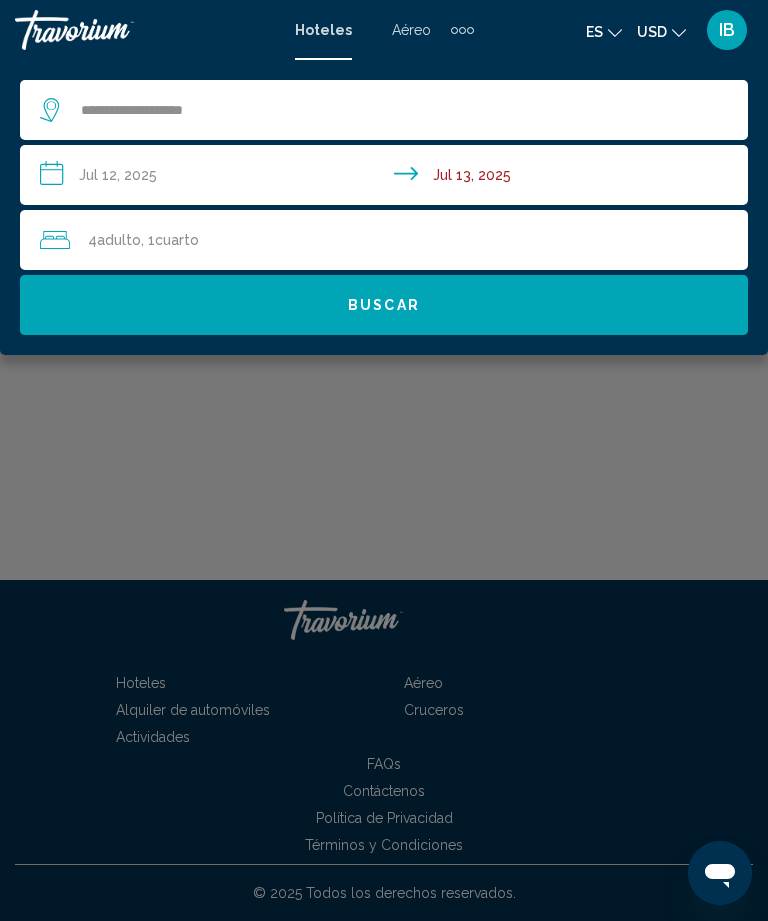 click on "**********" at bounding box center (388, 178) 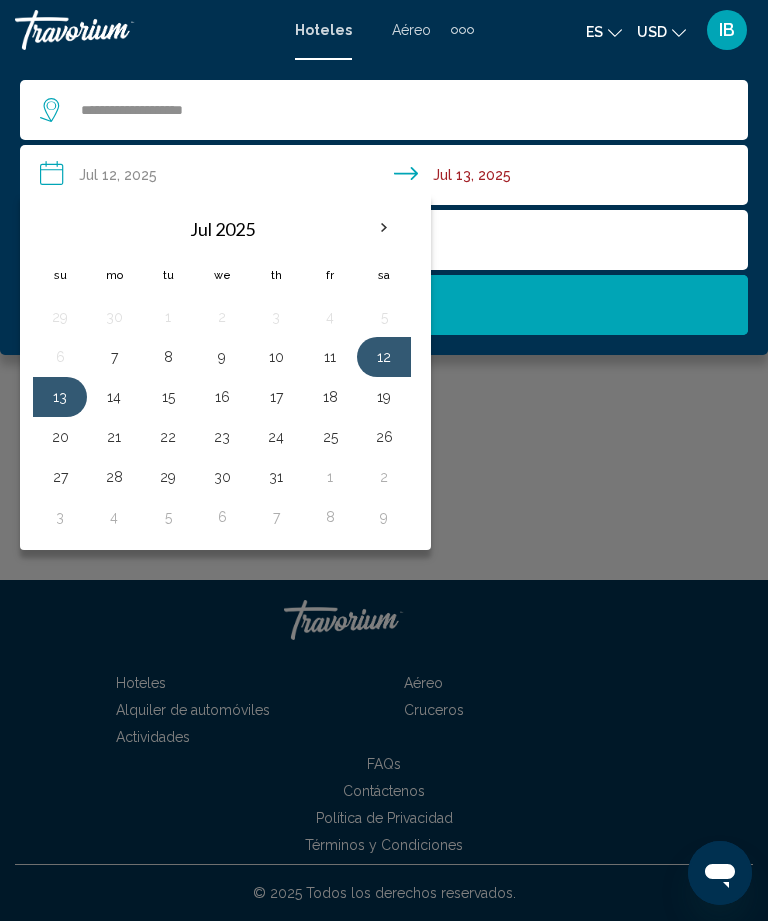 click at bounding box center [384, 460] 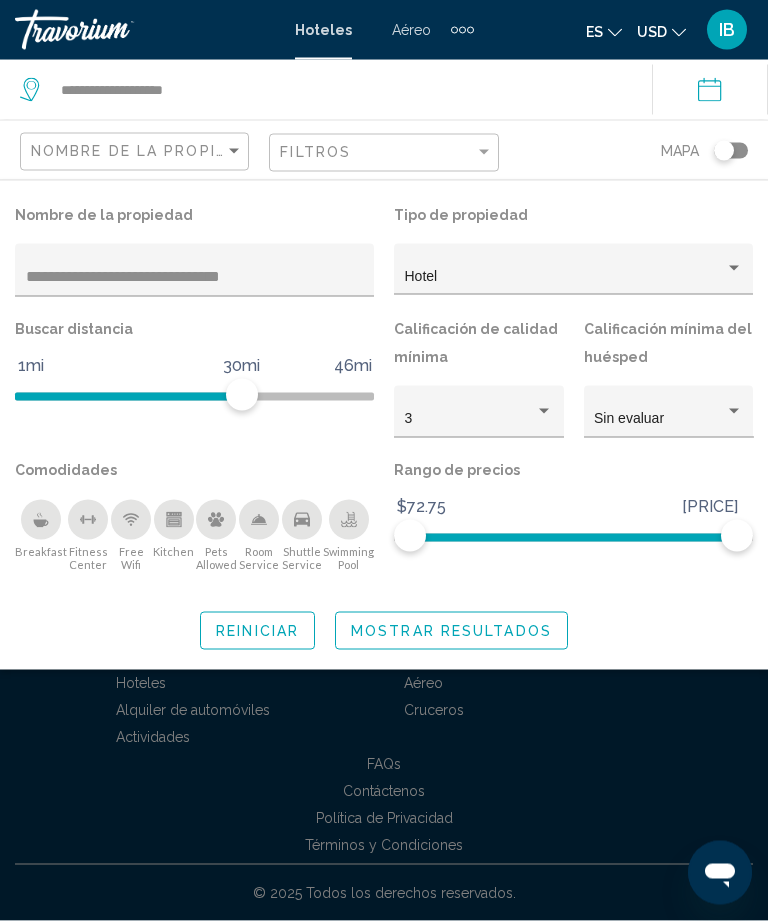 scroll, scrollTop: 53, scrollLeft: 0, axis: vertical 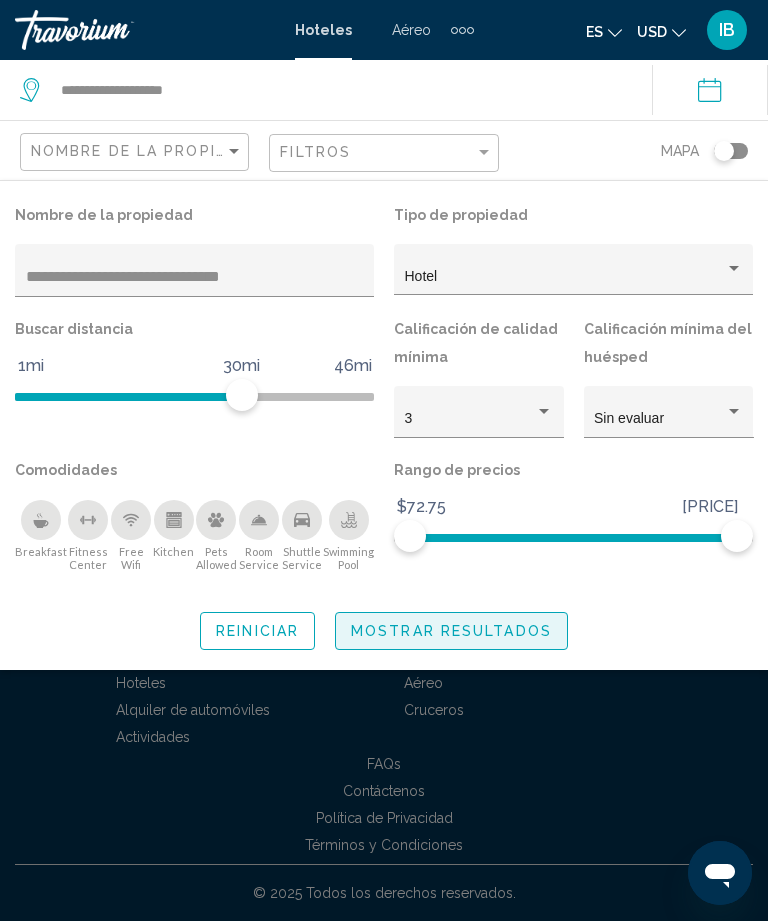click on "Mostrar resultados" at bounding box center (451, 632) 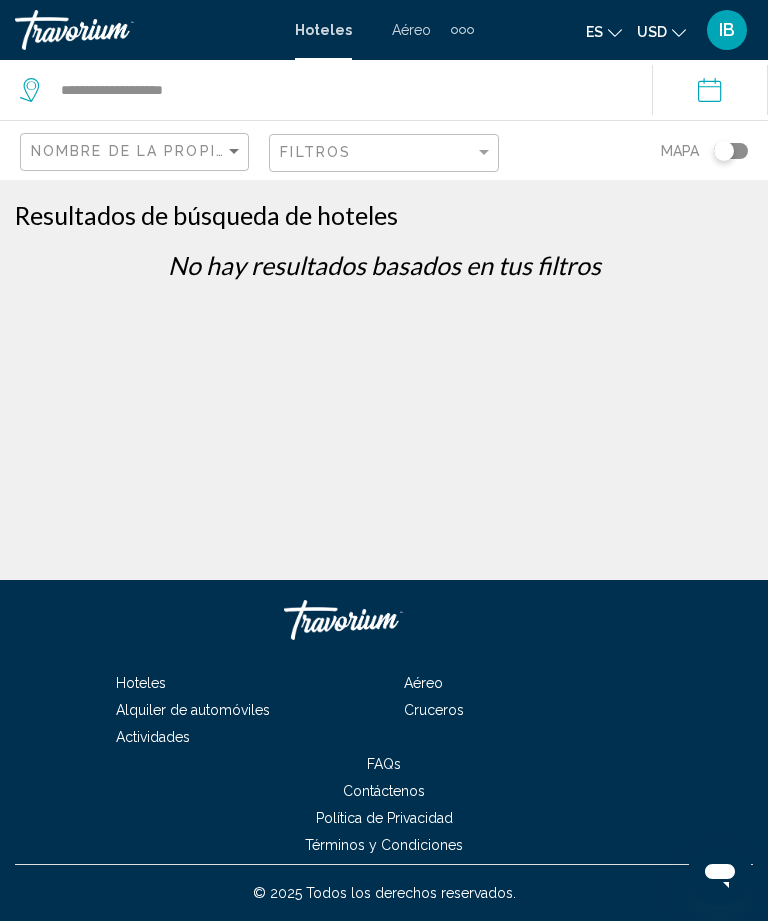 click on "**********" at bounding box center (714, 93) 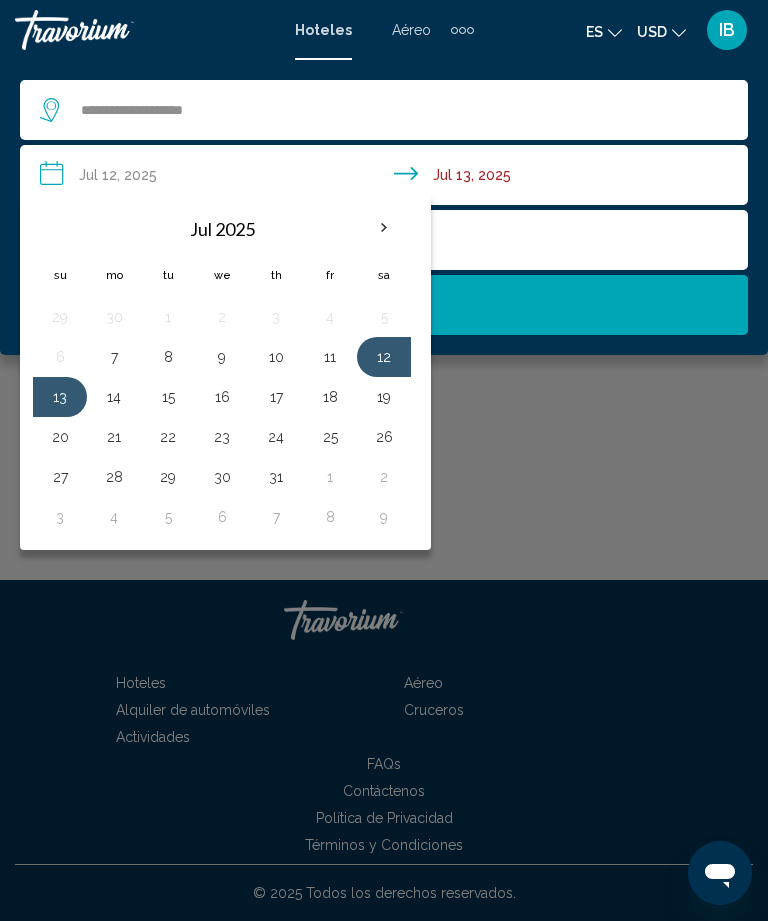 click at bounding box center (384, 460) 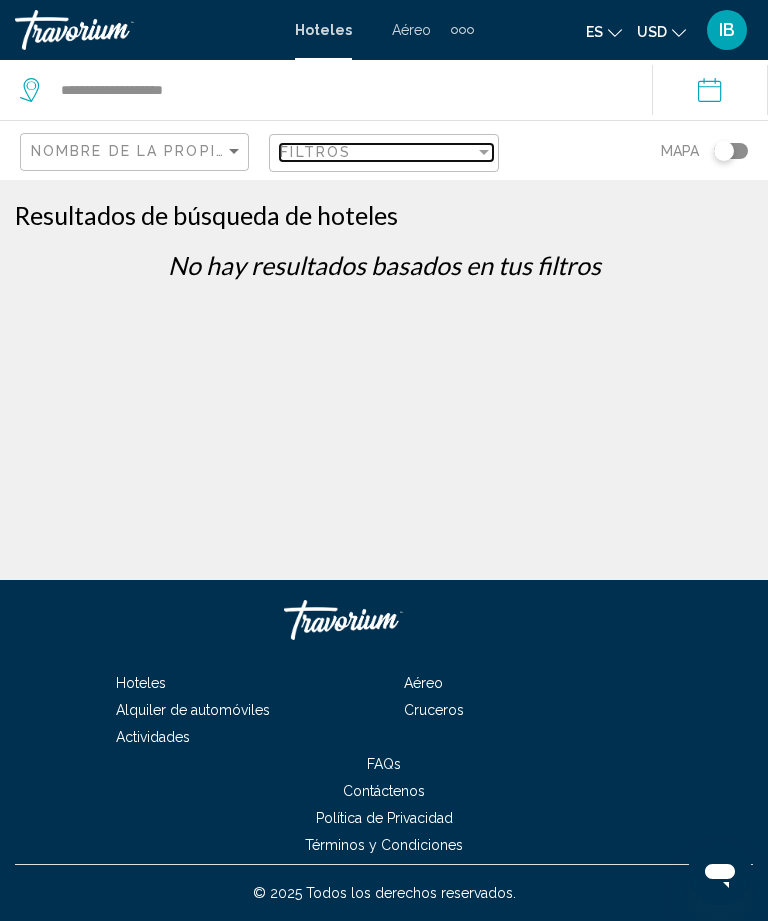 click at bounding box center (484, 152) 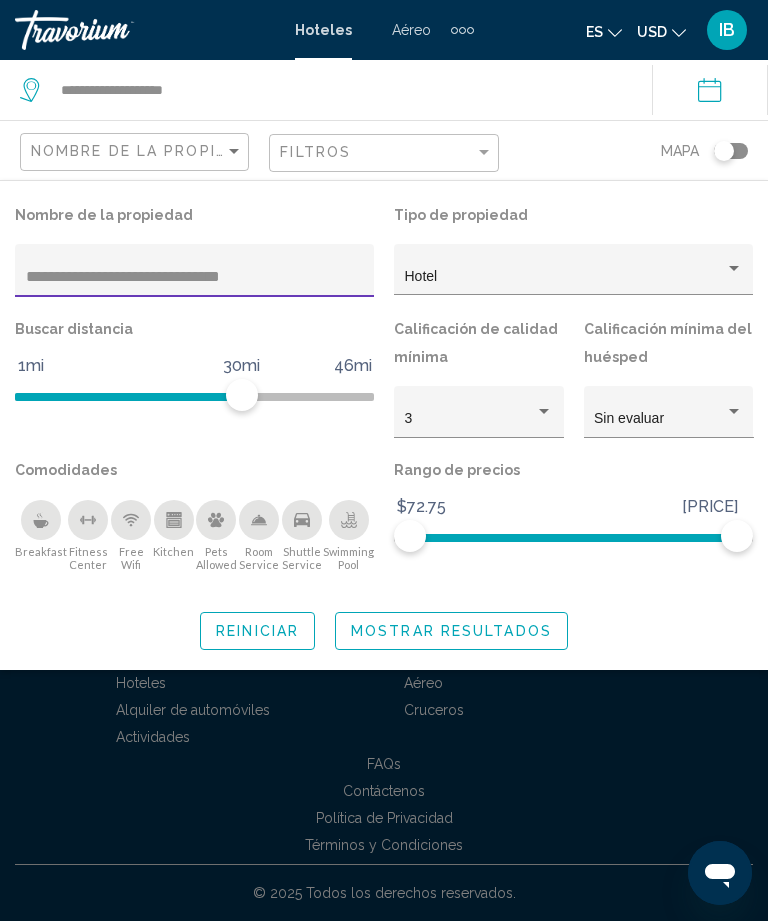 scroll, scrollTop: 52, scrollLeft: 0, axis: vertical 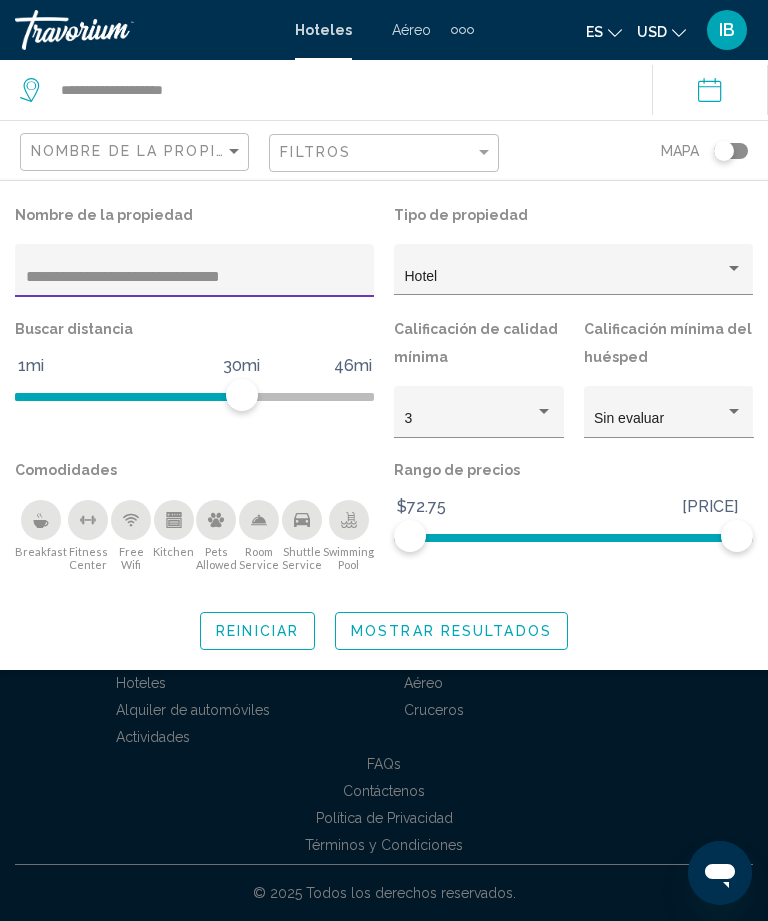 click at bounding box center (734, 411) 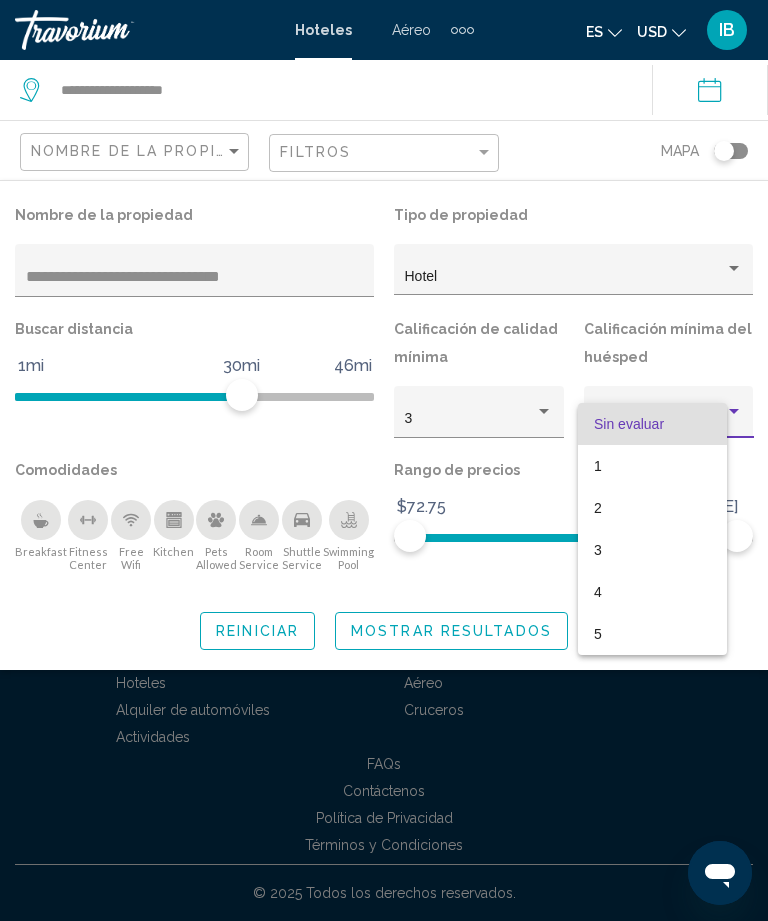 scroll, scrollTop: 53, scrollLeft: 0, axis: vertical 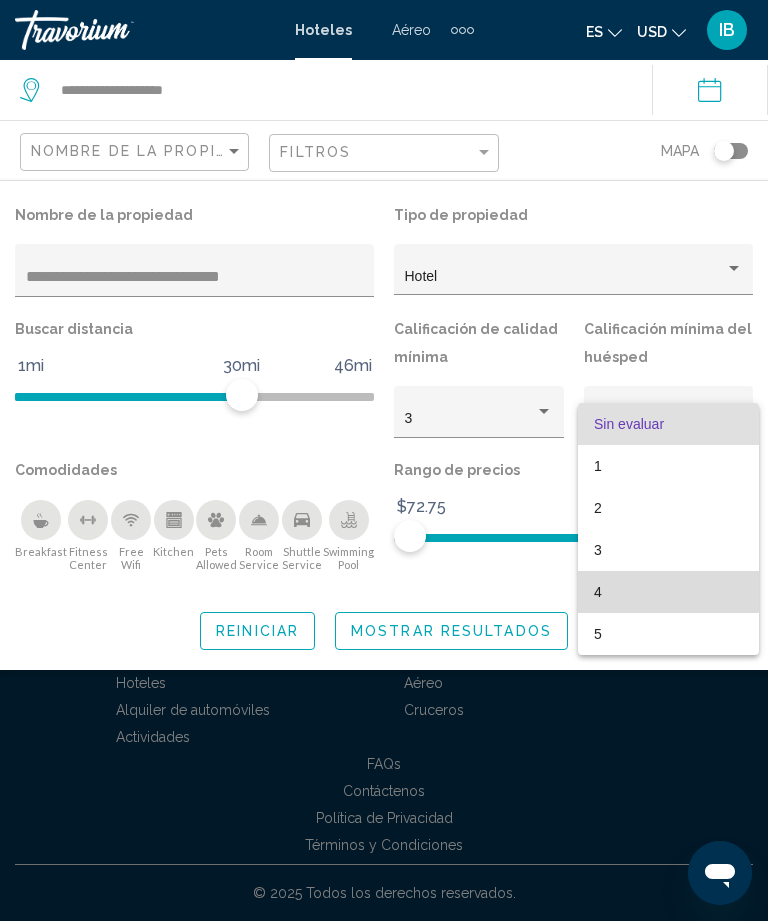 click on "4" at bounding box center (668, 592) 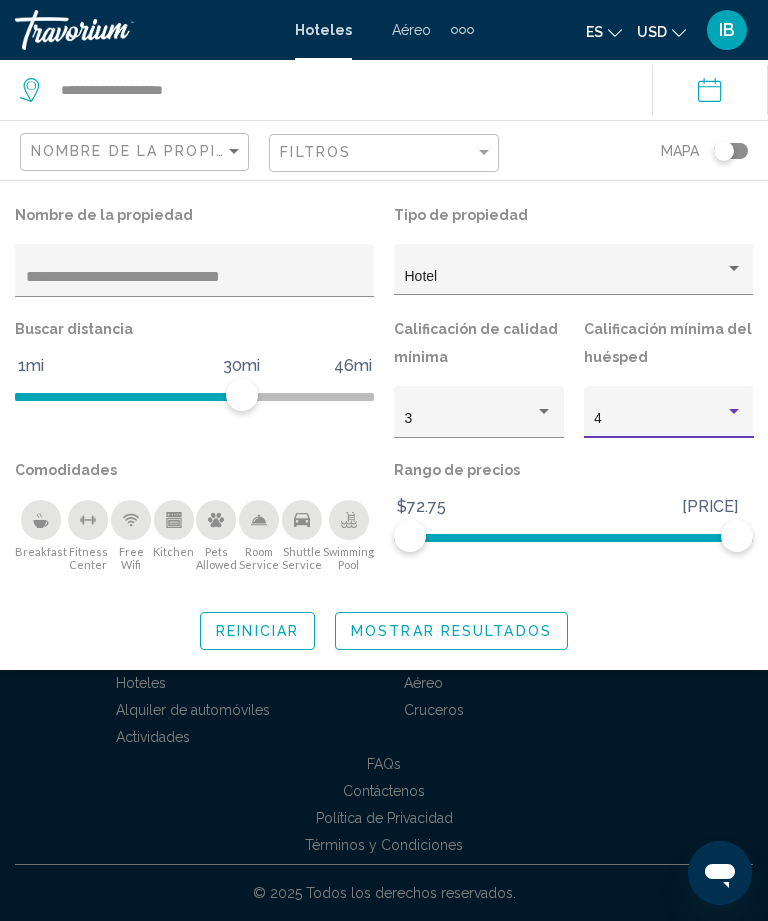 click at bounding box center [544, 411] 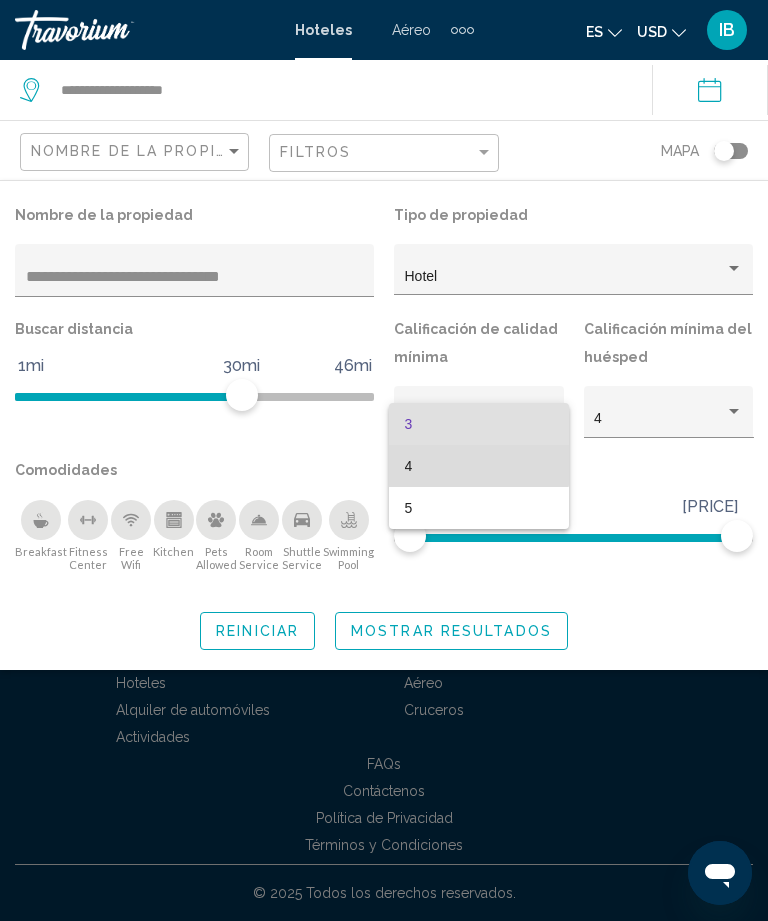 click on "4" at bounding box center (479, 466) 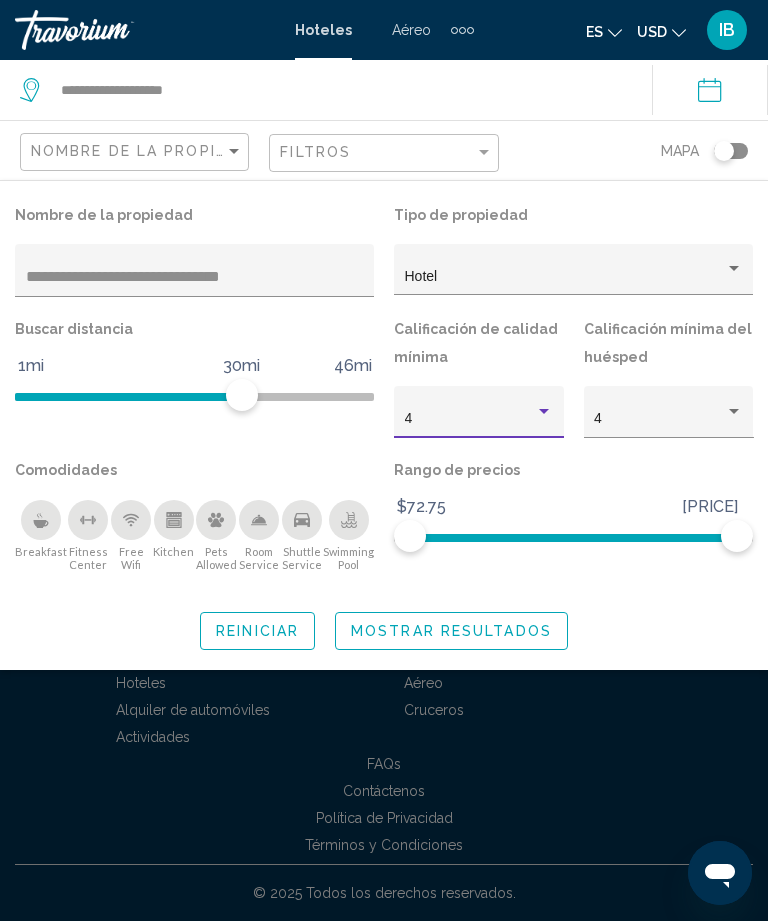 click on "**********" at bounding box center [195, 277] 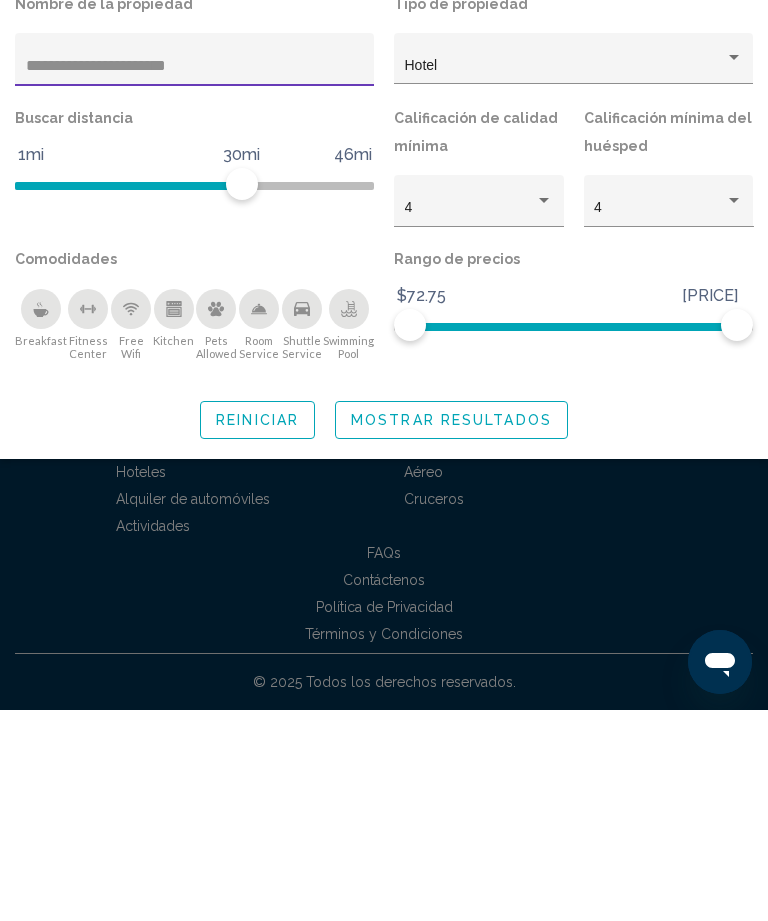 click on "Mostrar resultados" at bounding box center [451, 632] 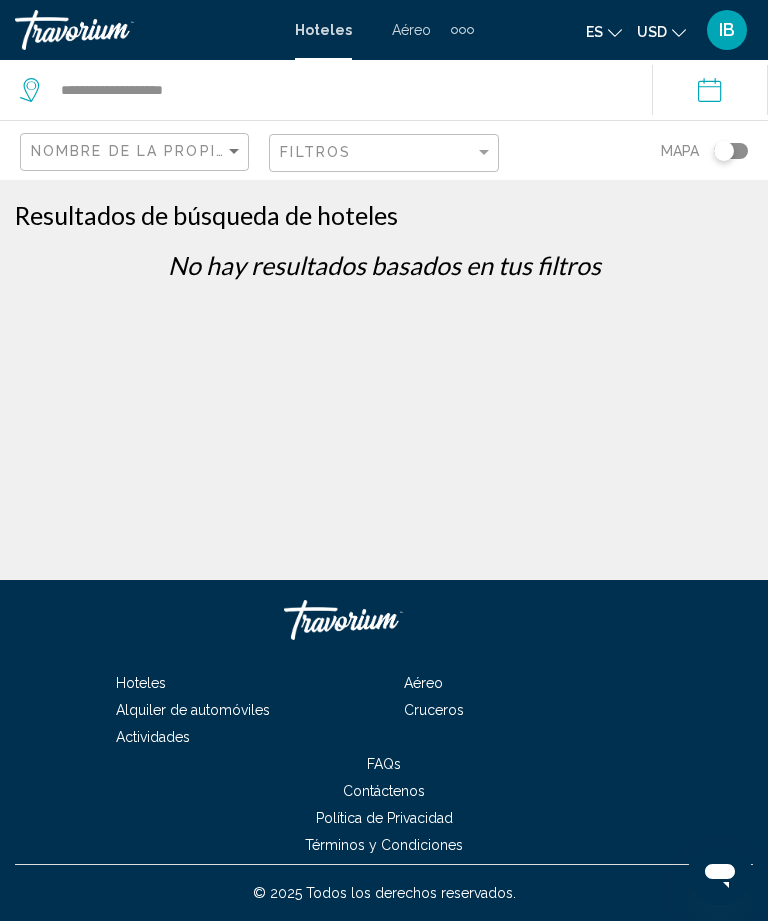 click on "**********" at bounding box center [326, 90] 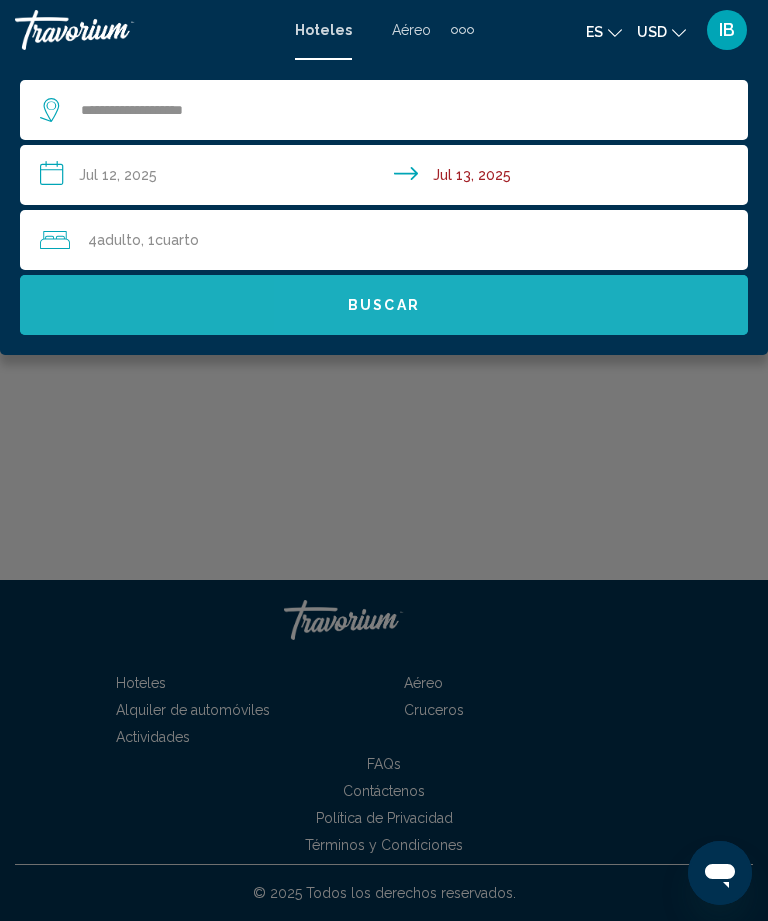 click on "Buscar" at bounding box center [384, 305] 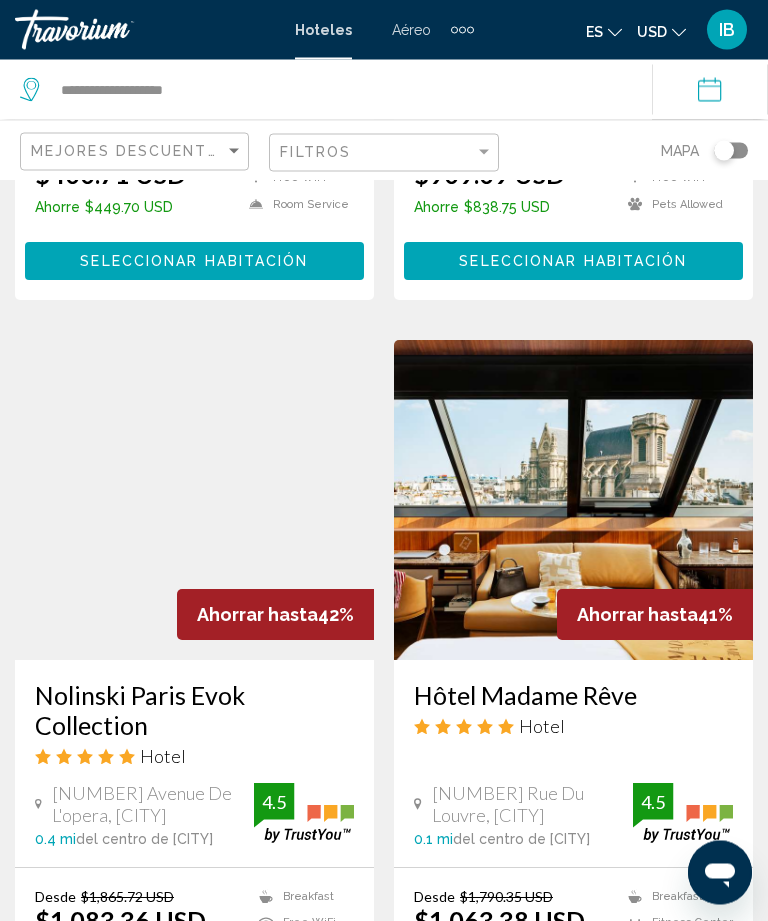scroll, scrollTop: 1424, scrollLeft: 0, axis: vertical 